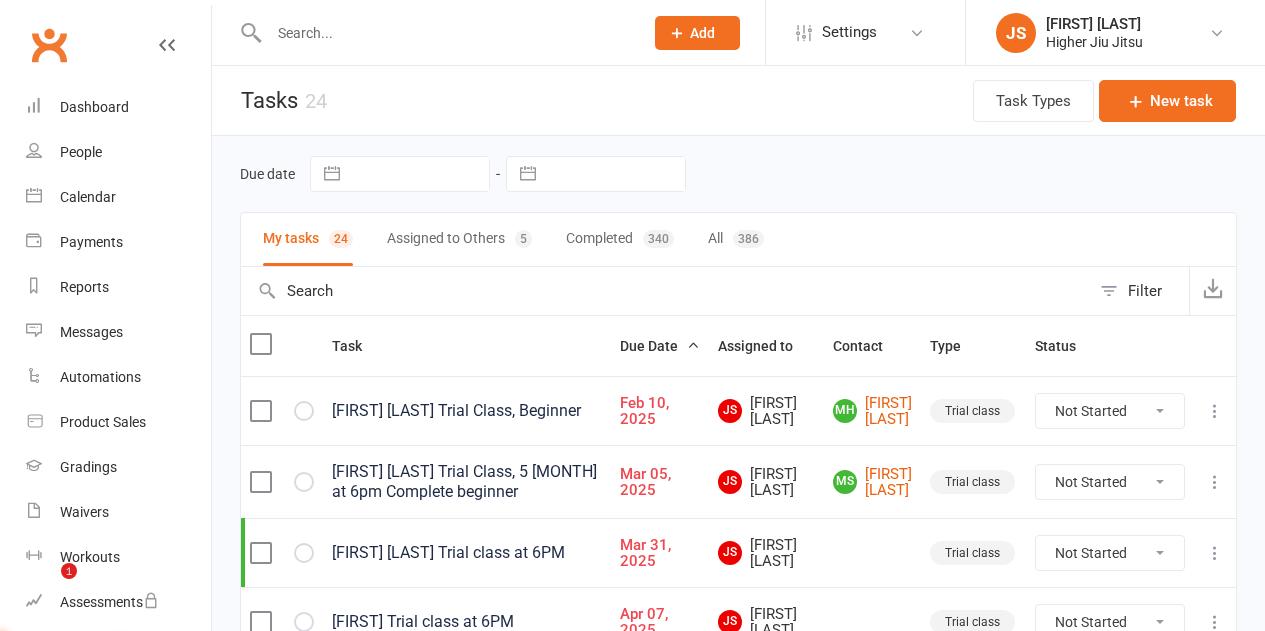 select on "waiting" 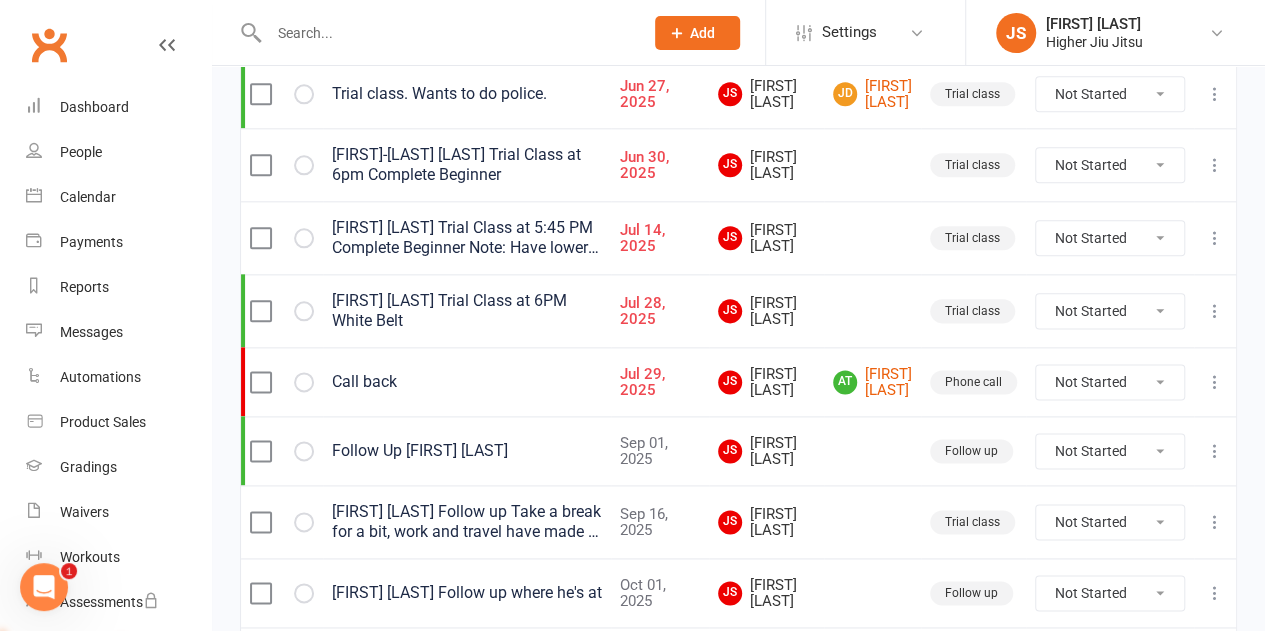 scroll, scrollTop: 0, scrollLeft: 0, axis: both 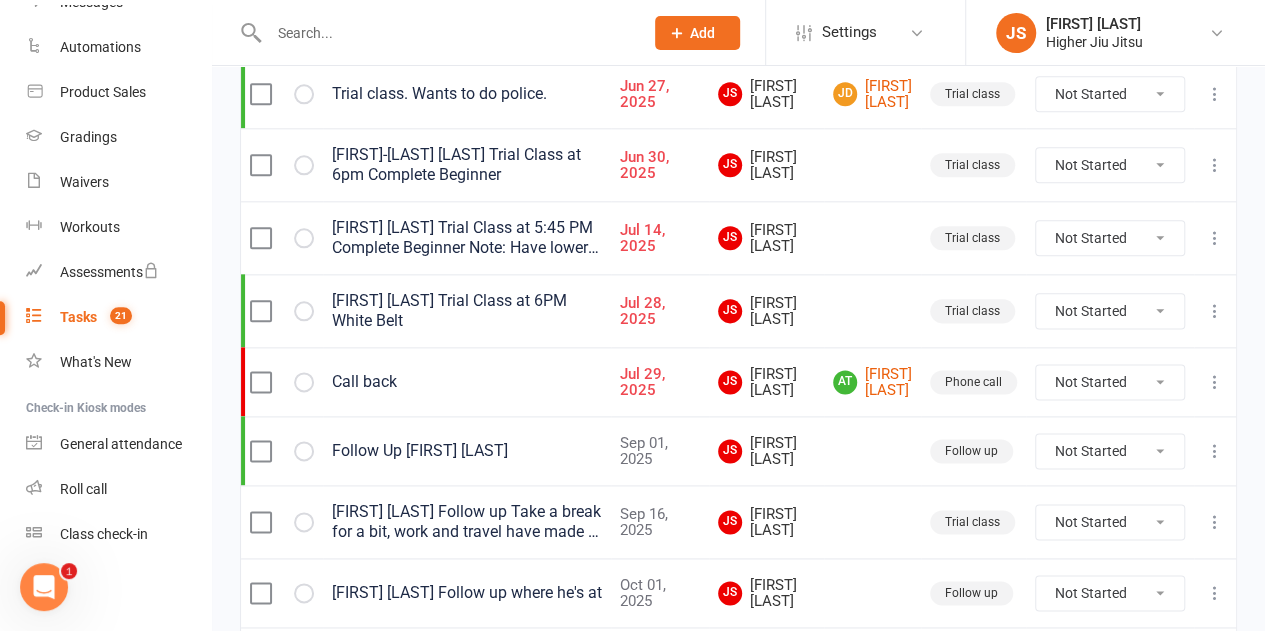 click on "Emily Albetins
Trial Class at 5:45 PM
Complete Beginner
Note: Have lower back issues" at bounding box center (467, 238) 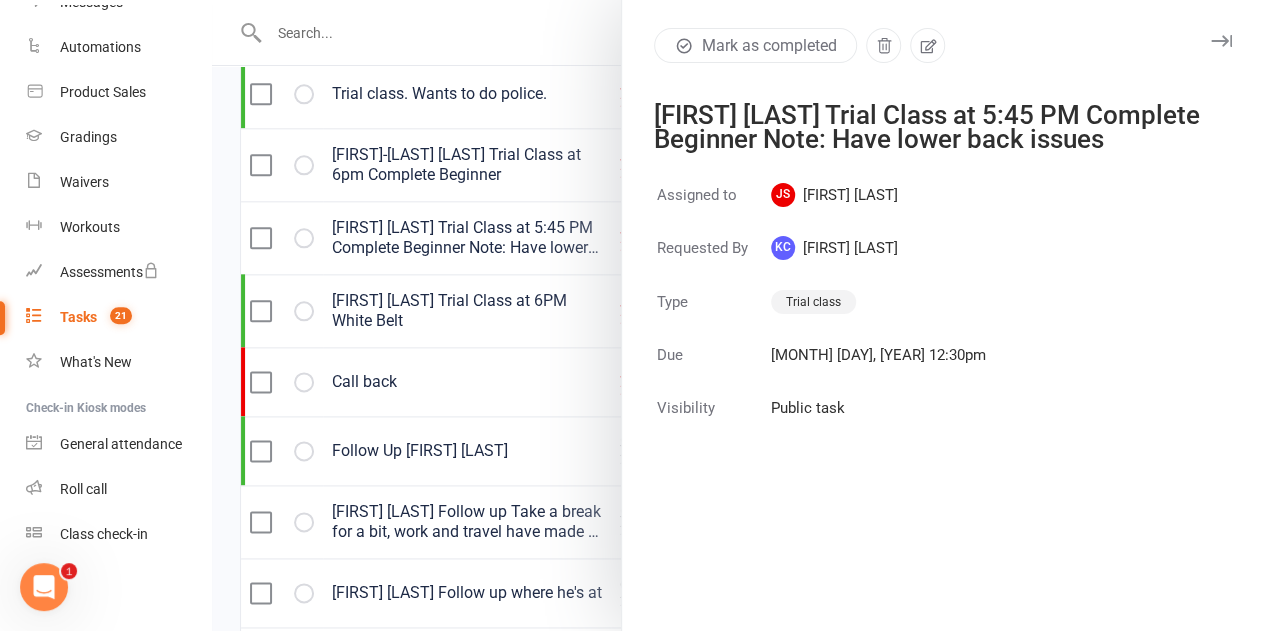 click at bounding box center [738, 315] 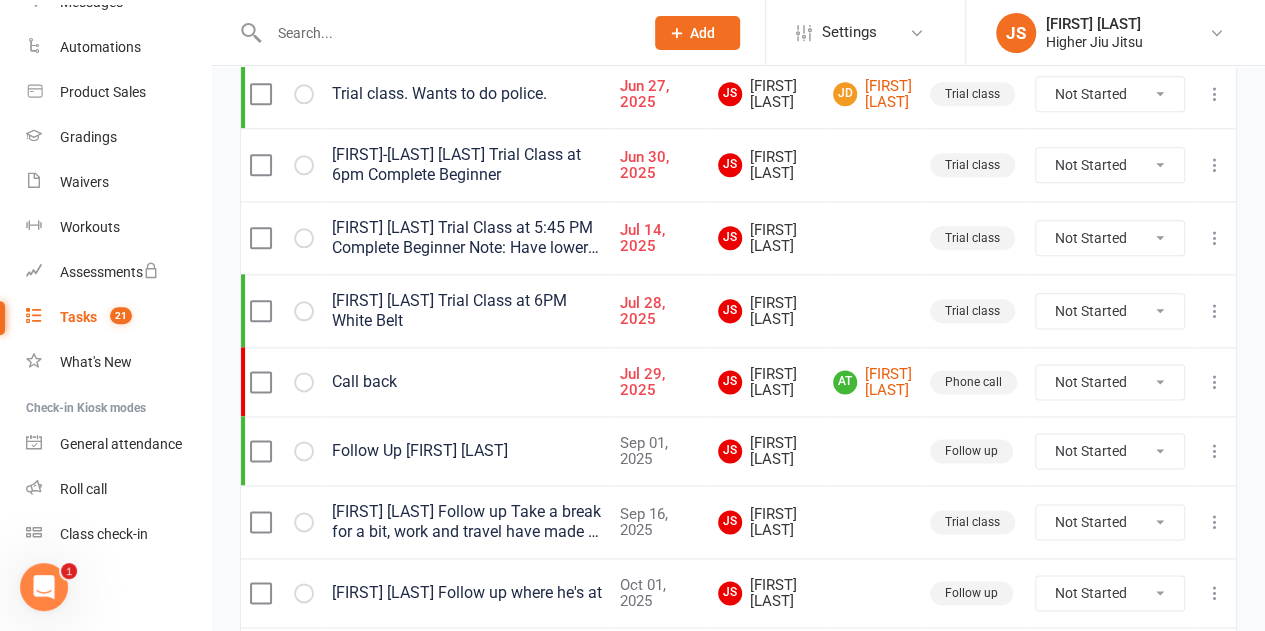 click on "Claire Wishart
Trial Class at 6PM
White Belt" at bounding box center (467, 311) 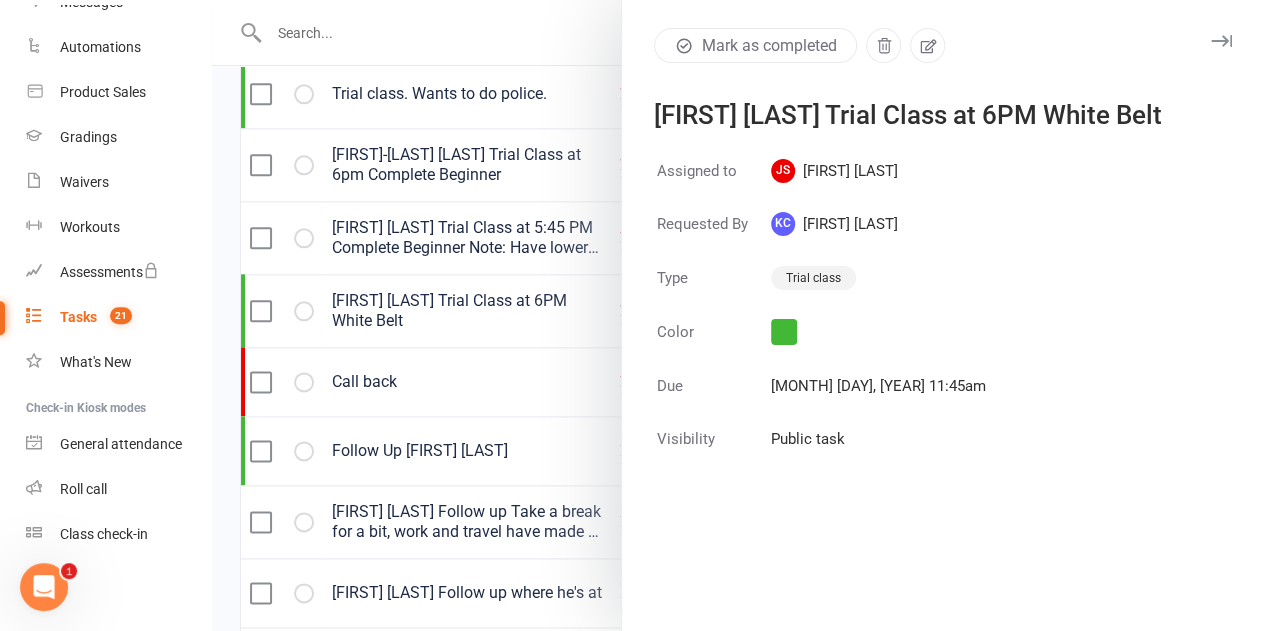 click at bounding box center (738, 315) 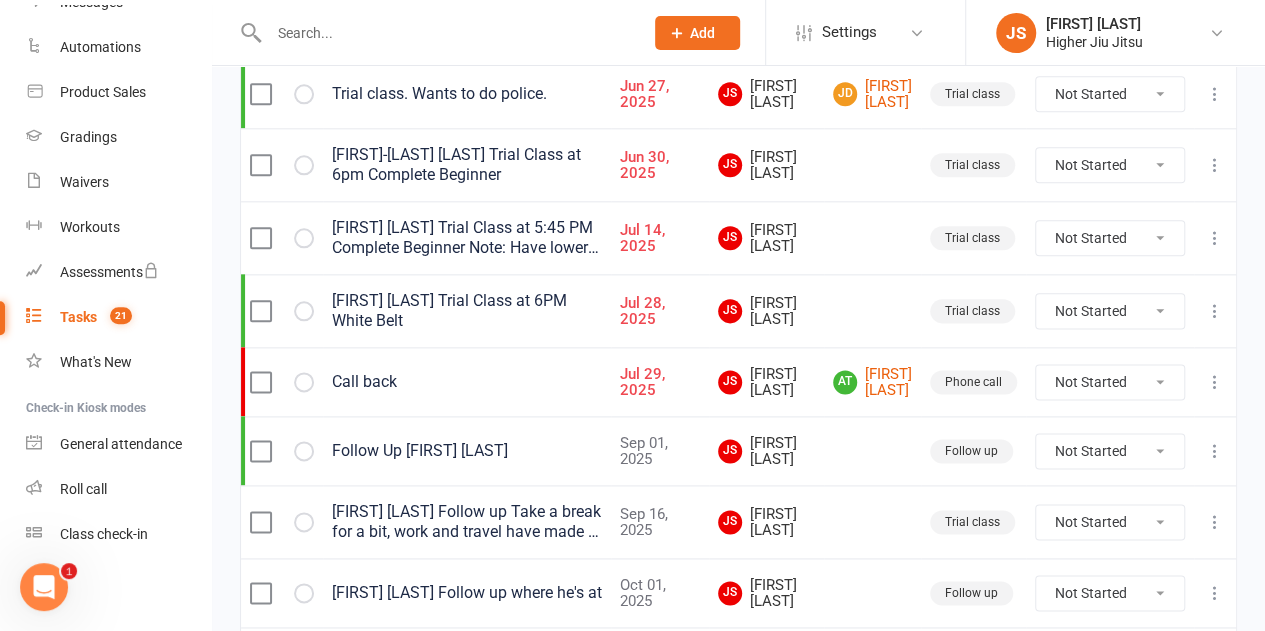 click on "Emily Albetins
Trial Class at 5:45 PM
Complete Beginner
Note: Have lower back issues" at bounding box center [467, 238] 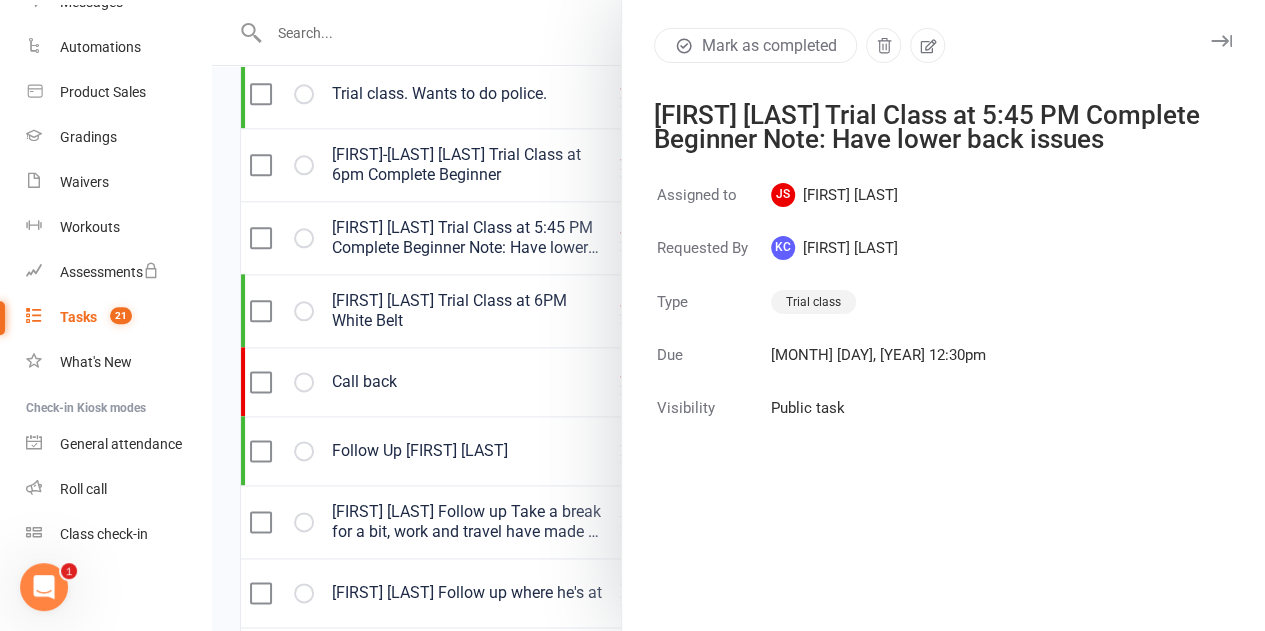 click at bounding box center (738, 315) 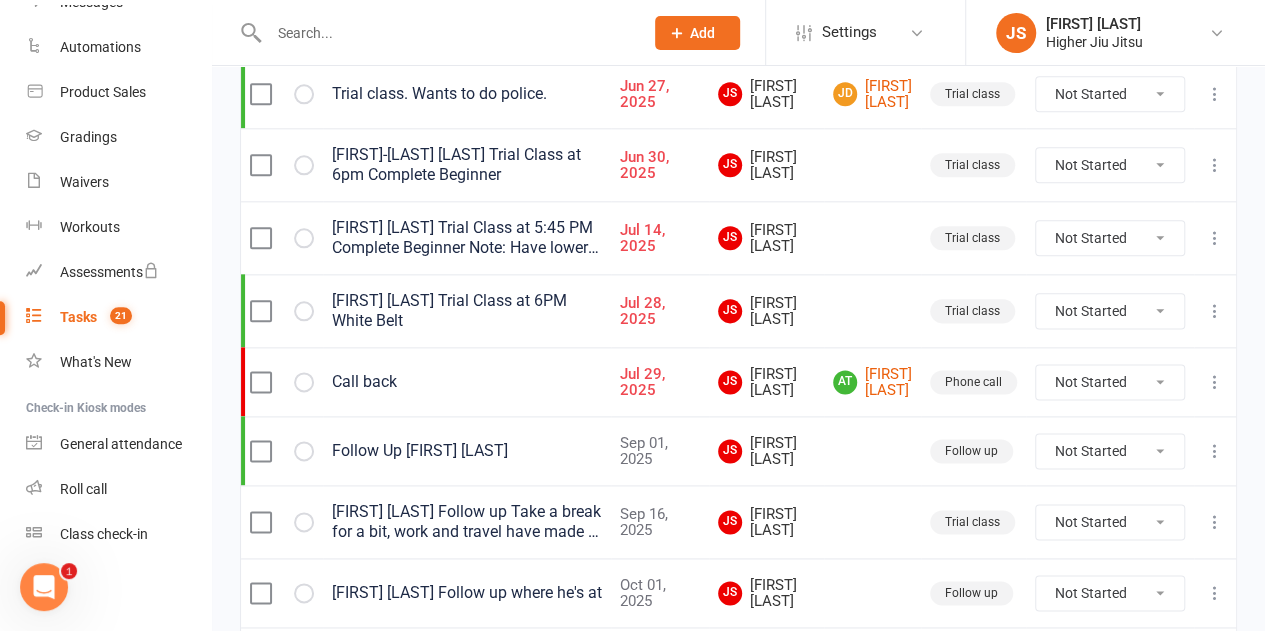 click on "Rubis-Pascal Engozogo
Trial Class at 6pm
Complete Beginner" at bounding box center (467, 165) 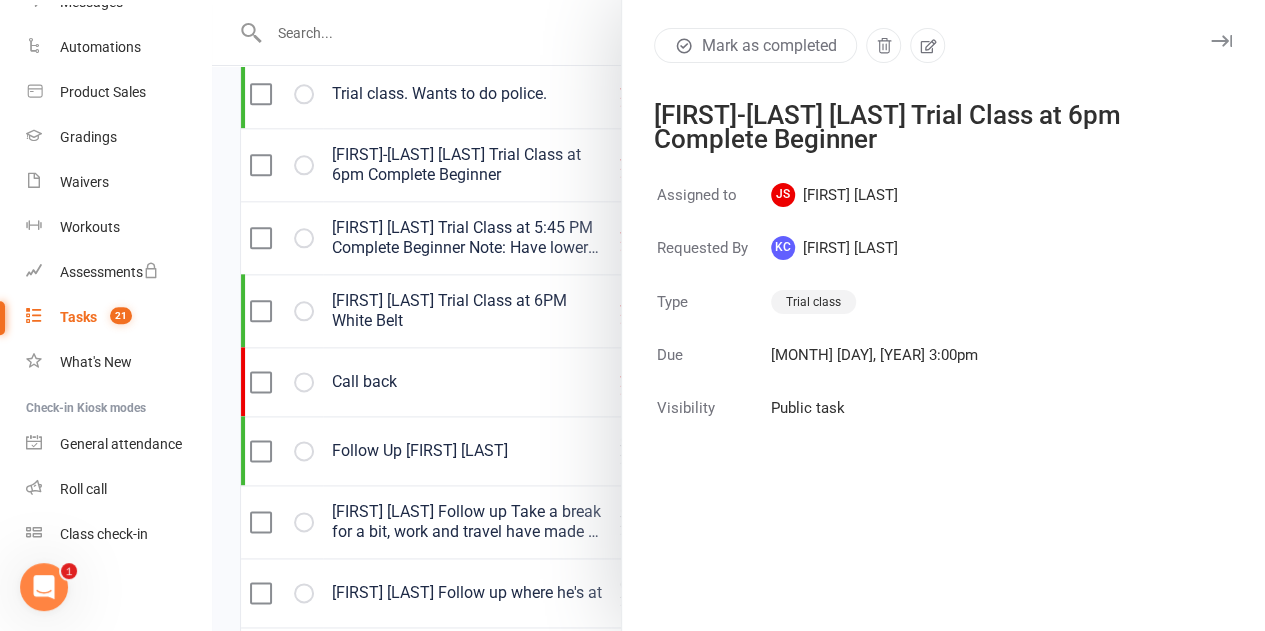 click at bounding box center (738, 315) 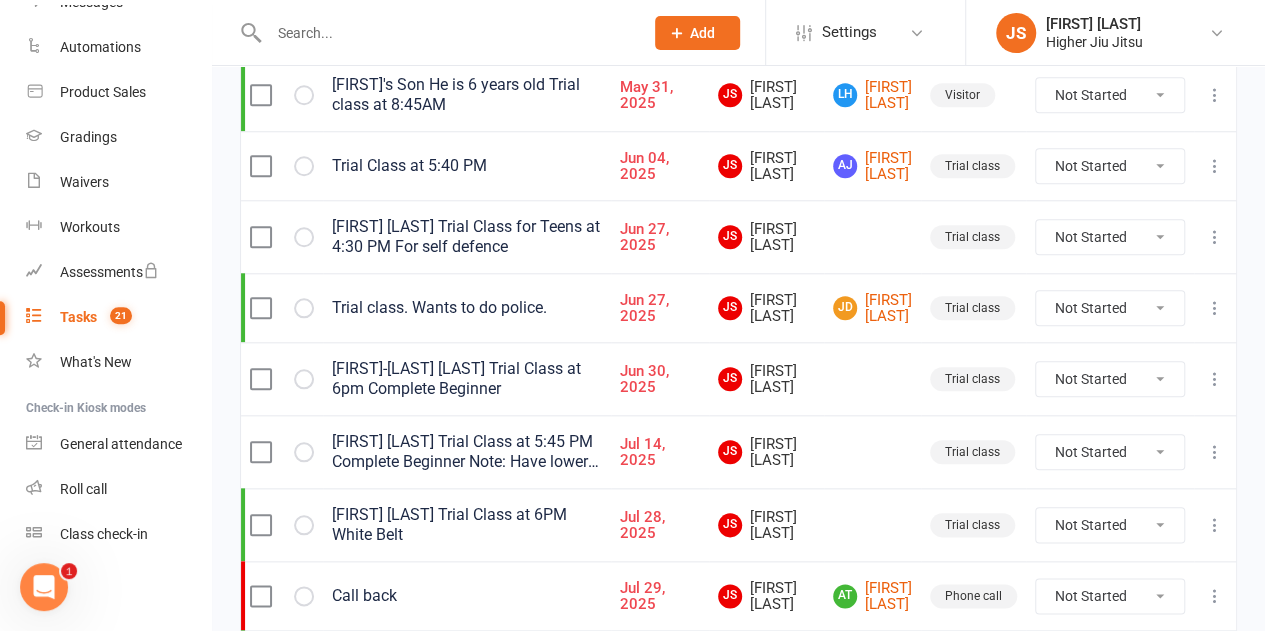 scroll, scrollTop: 855, scrollLeft: 0, axis: vertical 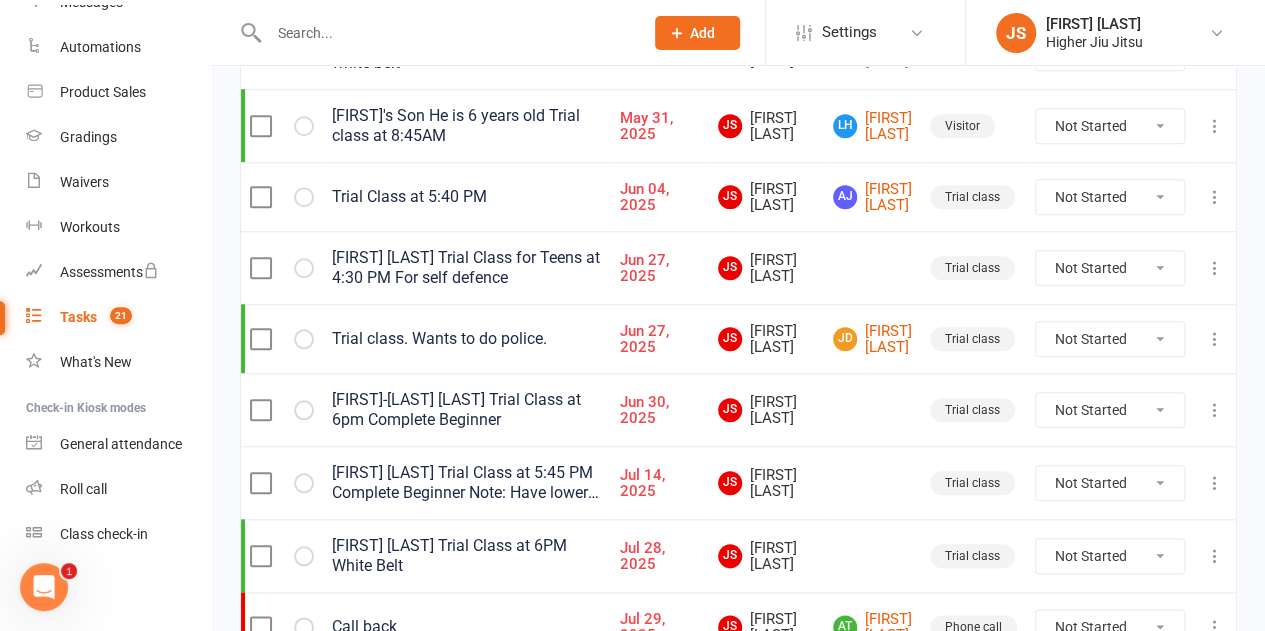 click on "Lily Withers
Trial Class for Teens at 4:30 PM
For self defence" at bounding box center (467, 268) 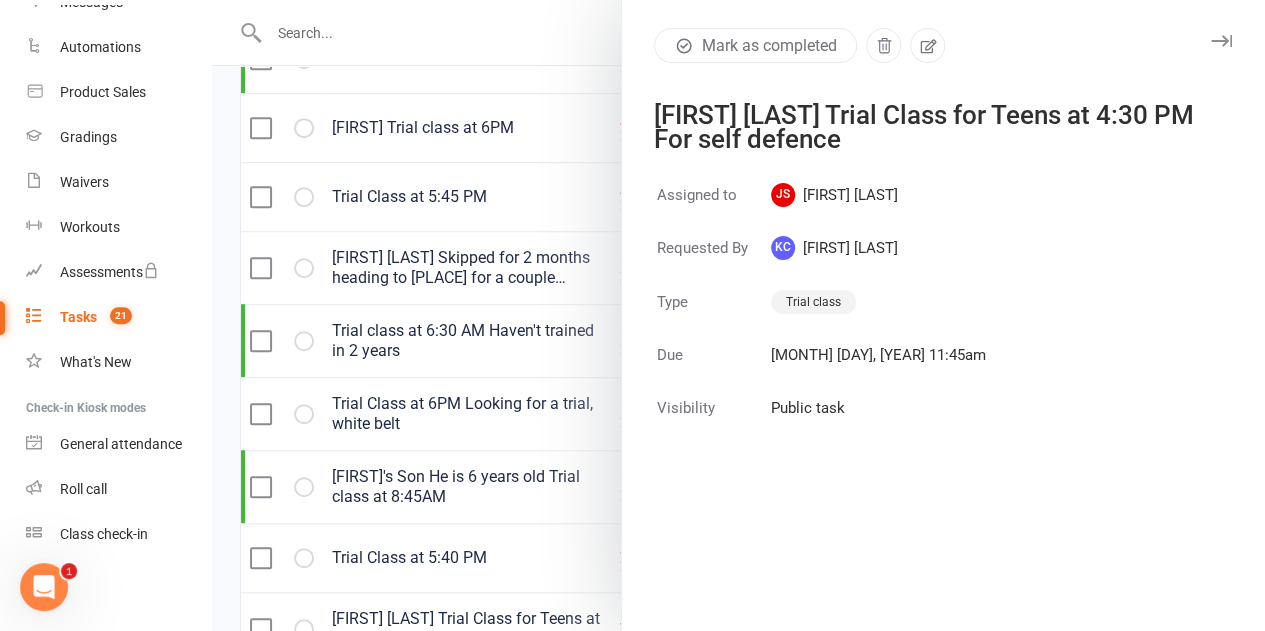 scroll, scrollTop: 455, scrollLeft: 0, axis: vertical 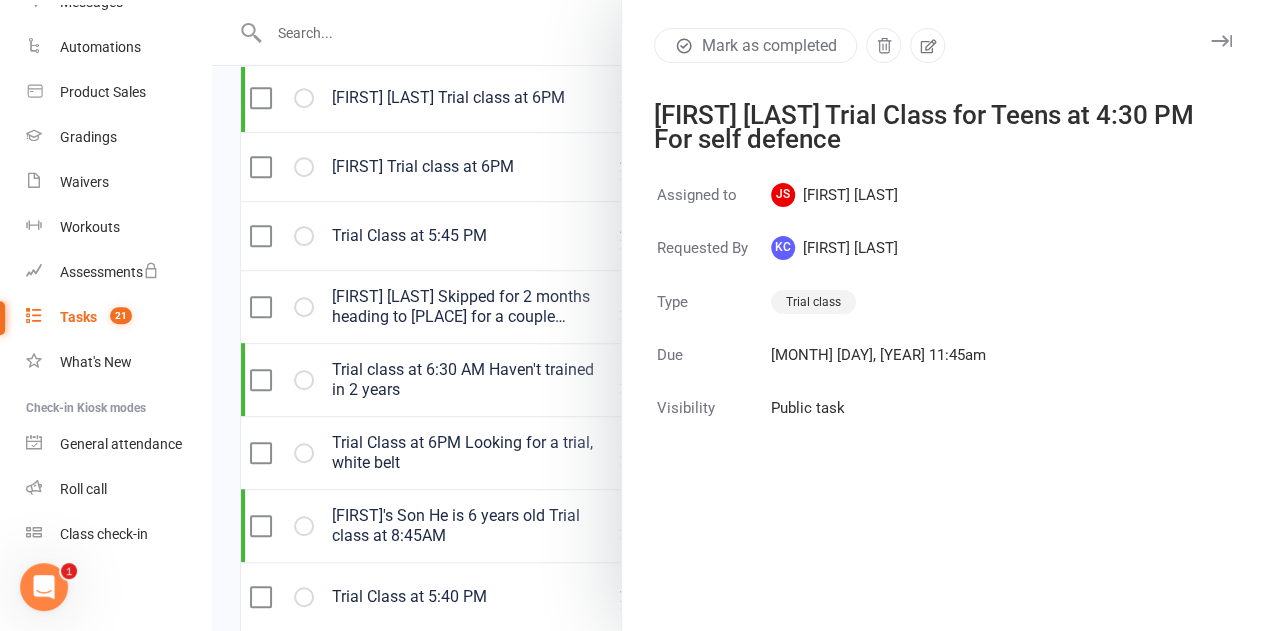 click at bounding box center (738, 315) 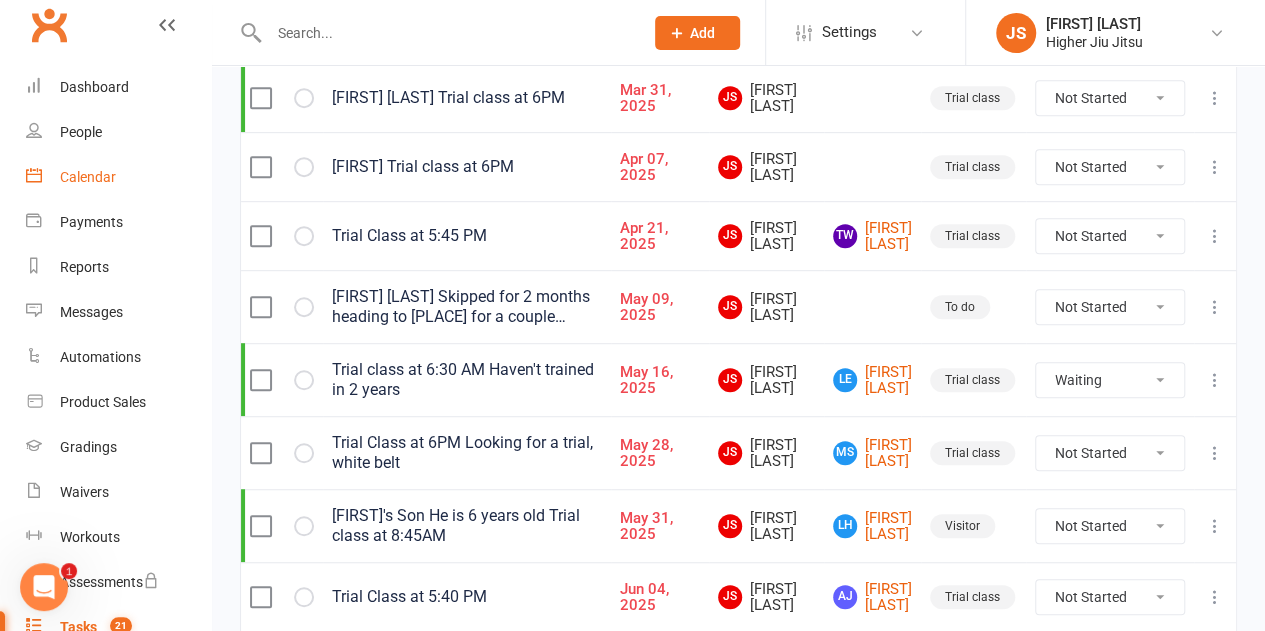 scroll, scrollTop: 0, scrollLeft: 0, axis: both 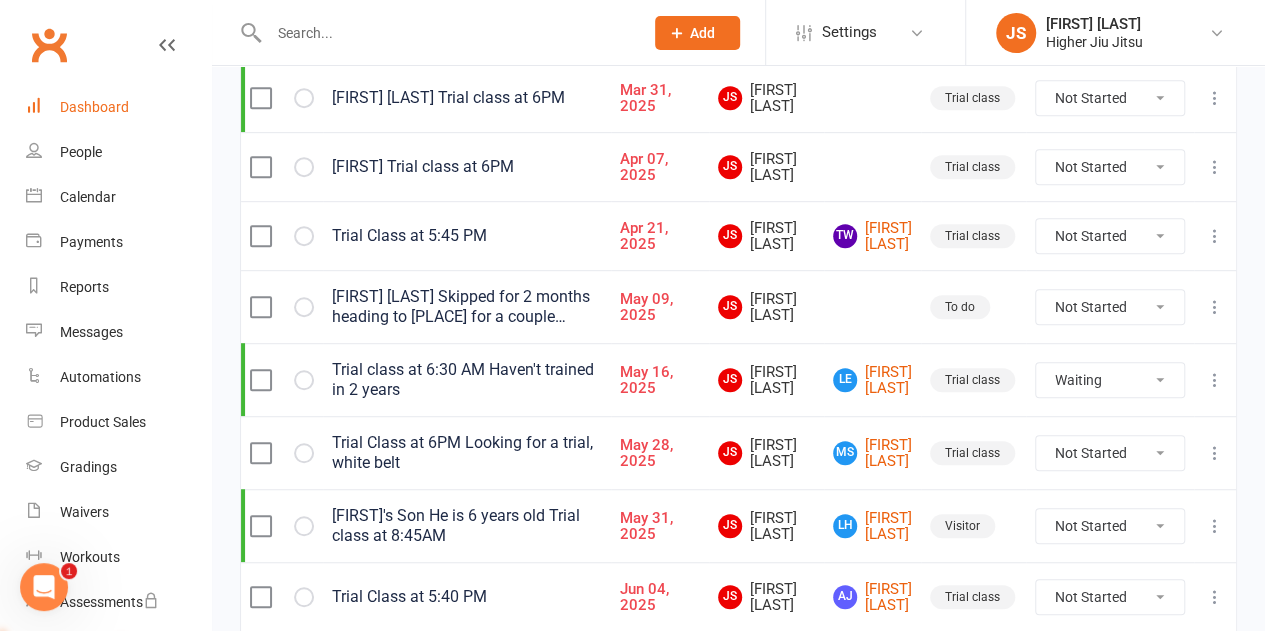 click on "Dashboard" at bounding box center (94, 107) 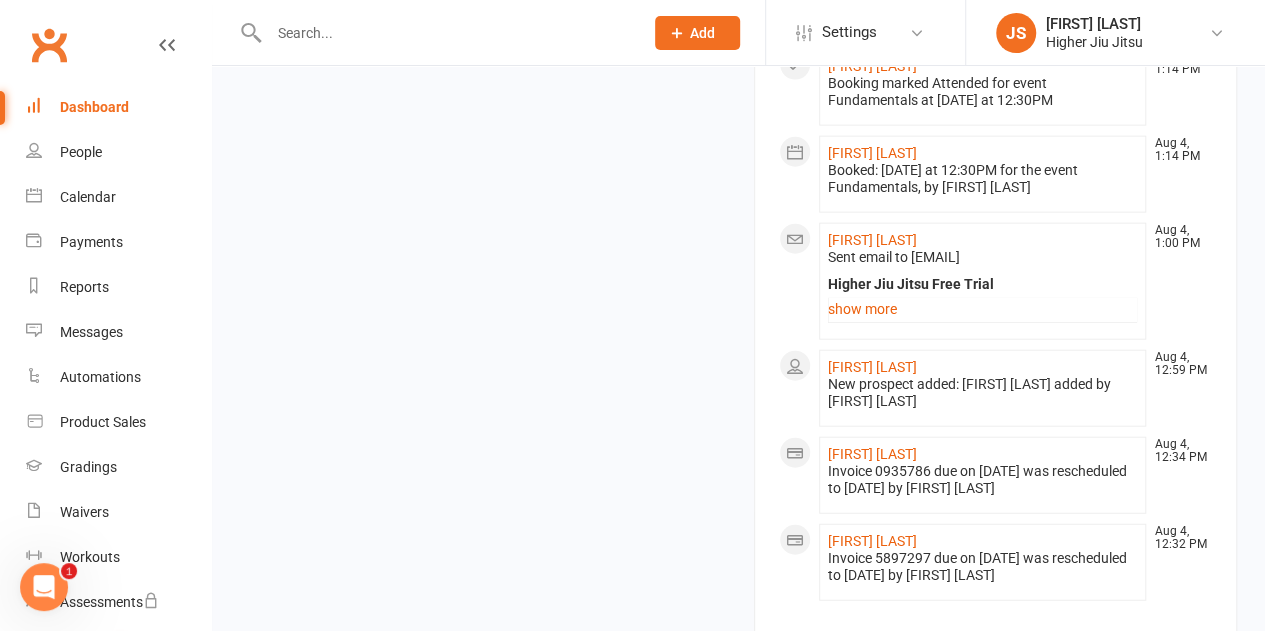 scroll, scrollTop: 2300, scrollLeft: 0, axis: vertical 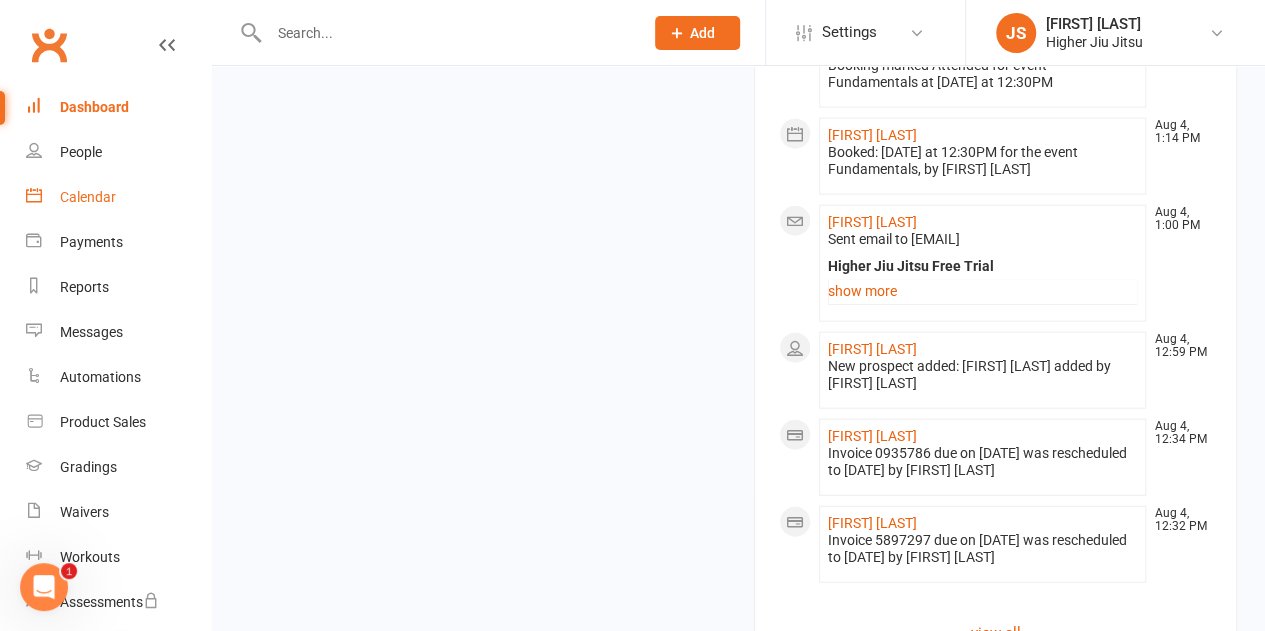 click on "Calendar" at bounding box center (118, 197) 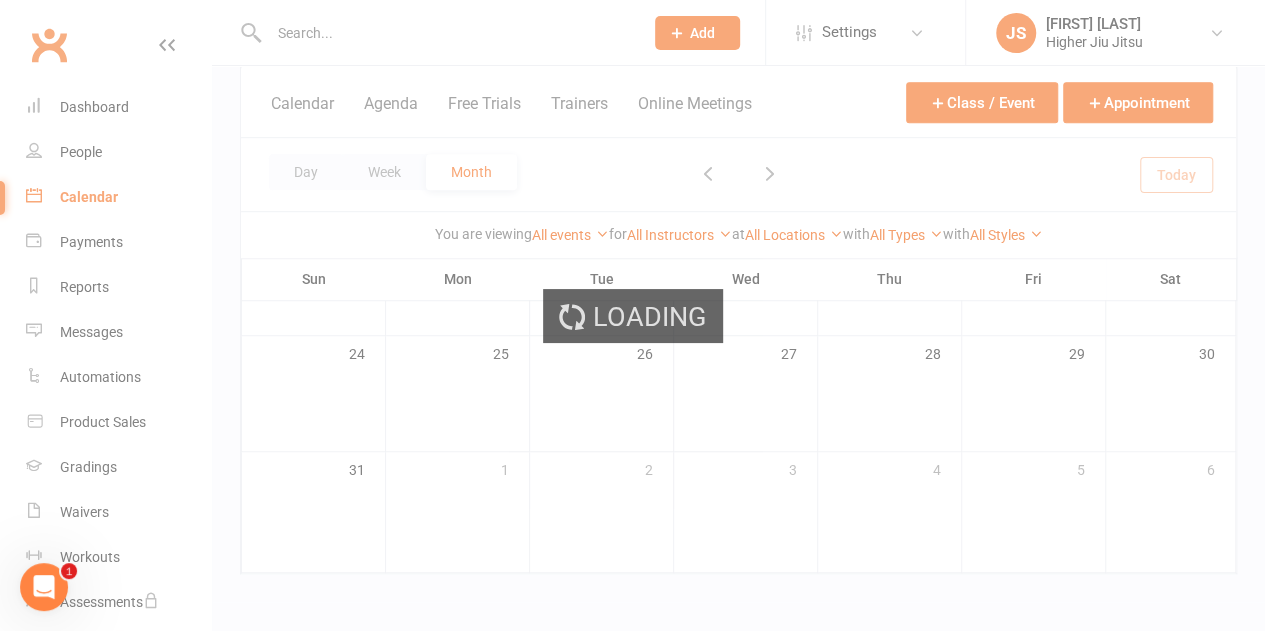 scroll, scrollTop: 0, scrollLeft: 0, axis: both 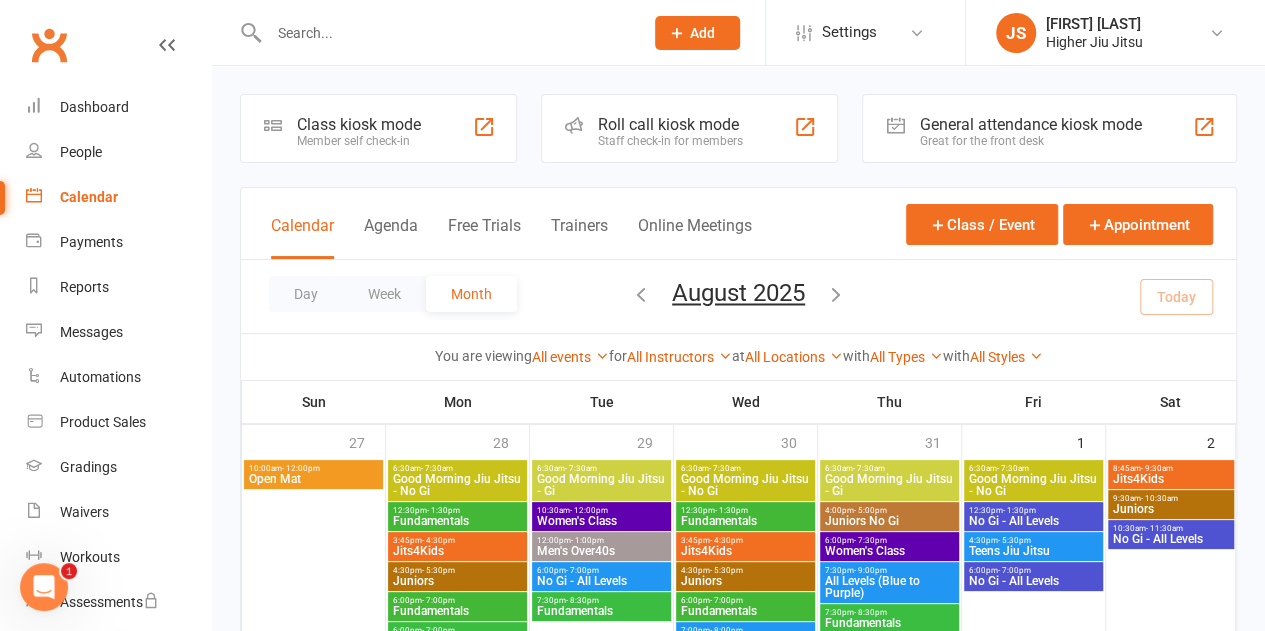 click on "Staff check-in for members" at bounding box center (670, 141) 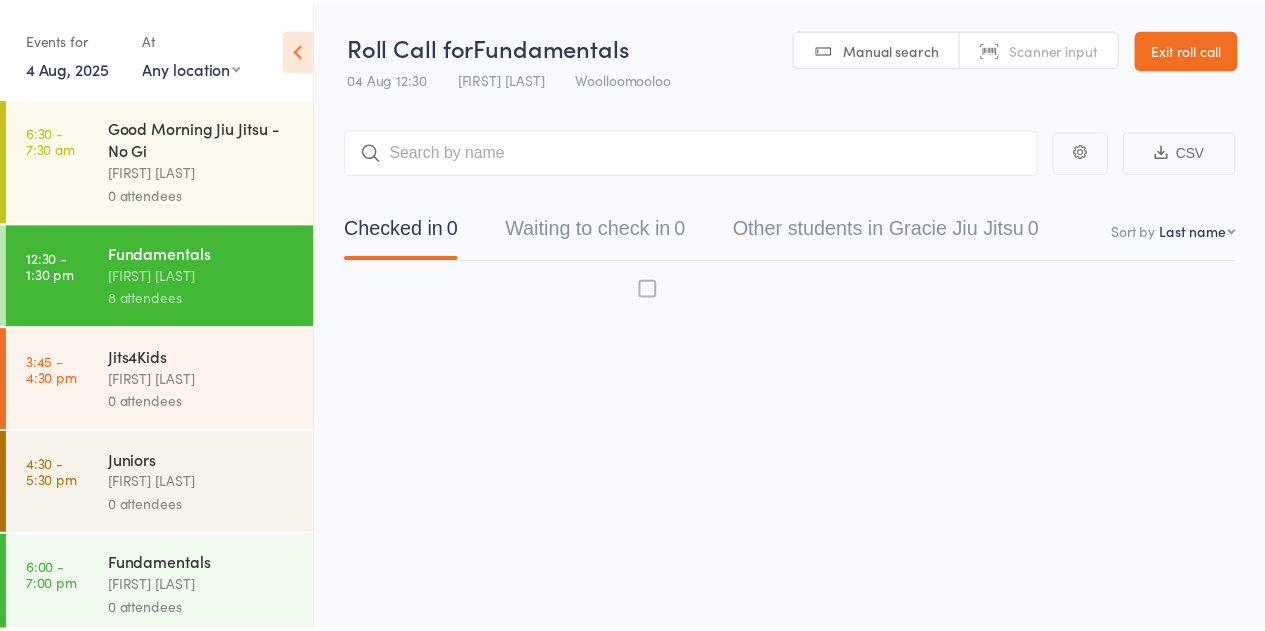 scroll, scrollTop: 0, scrollLeft: 0, axis: both 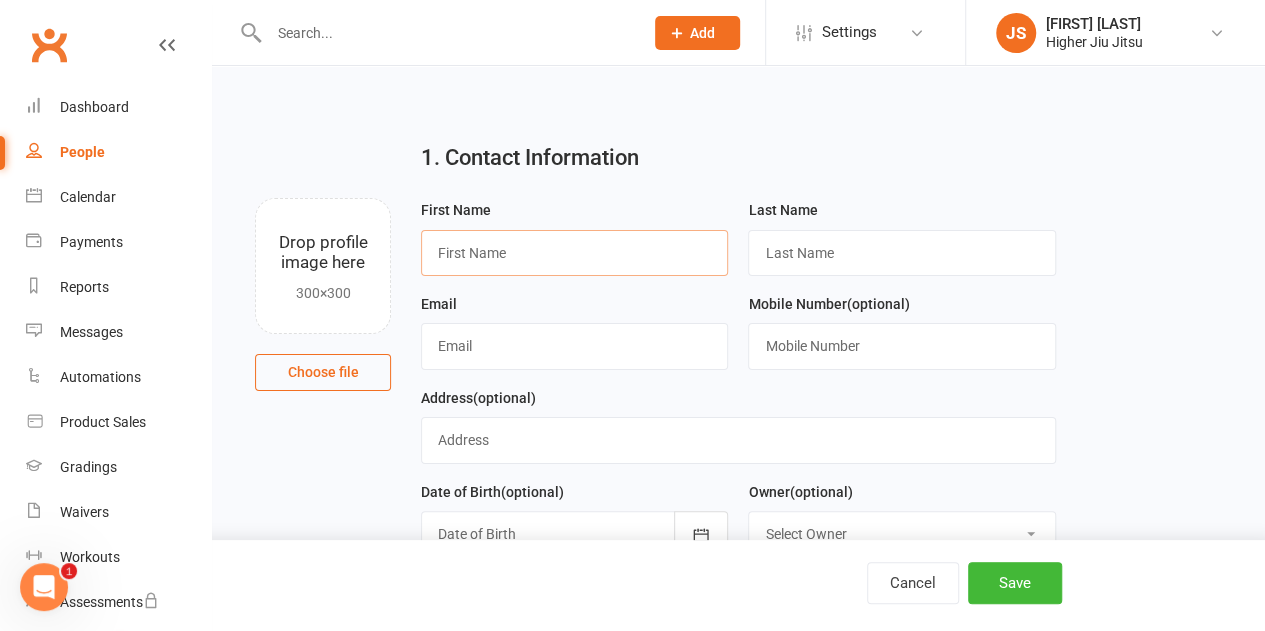 click at bounding box center [574, 253] 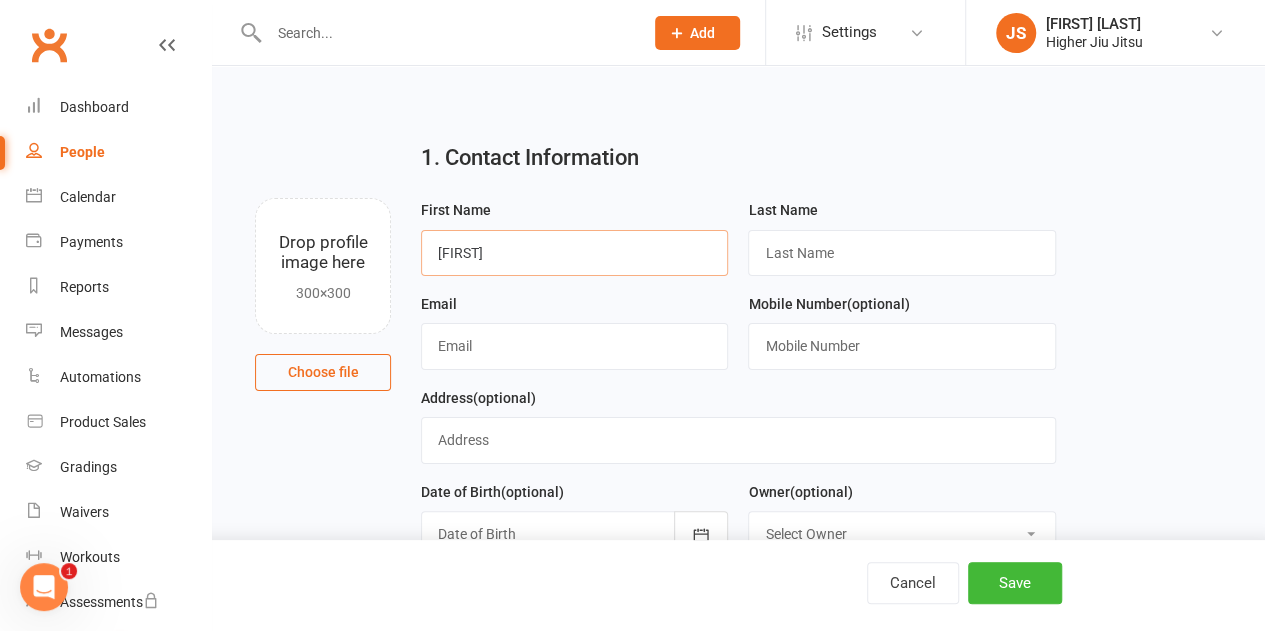type on "[FIRST]" 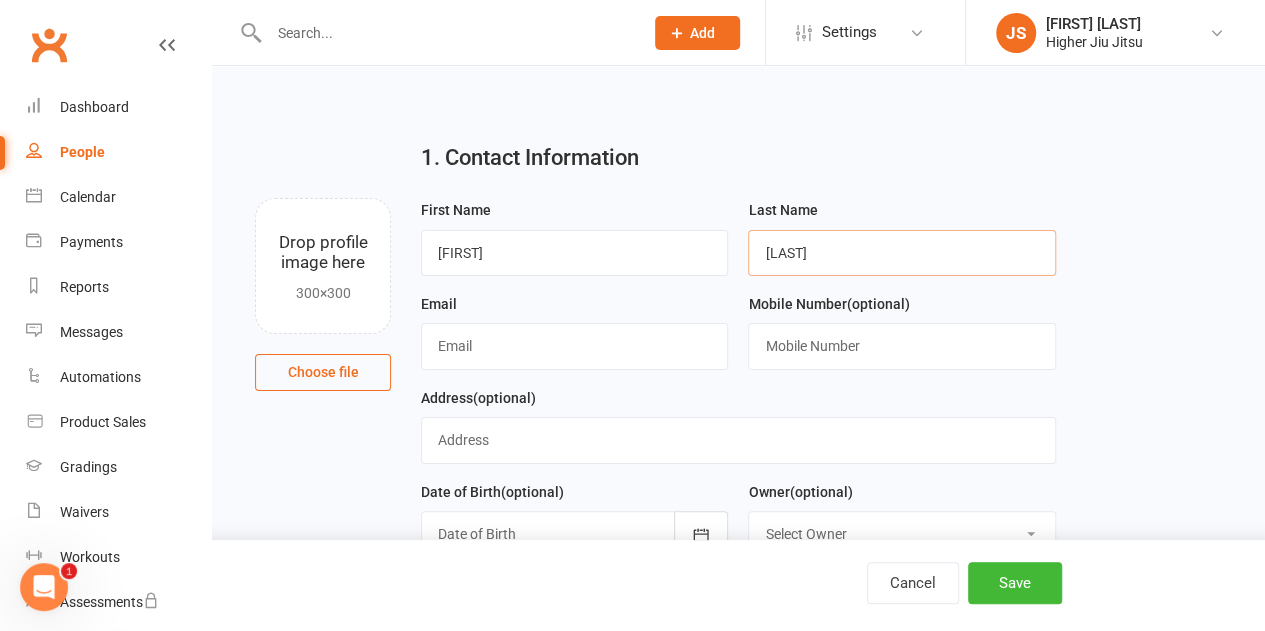 type on "[LAST]" 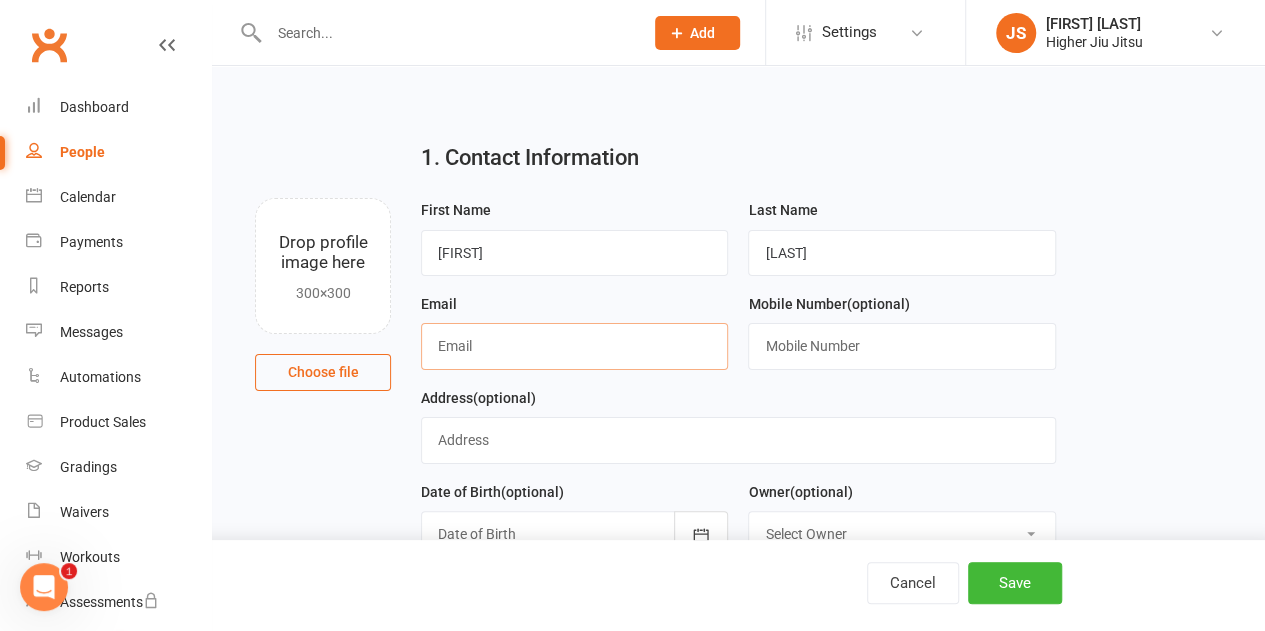 paste on "[USERNAME]@[EXAMPLE.COM]" 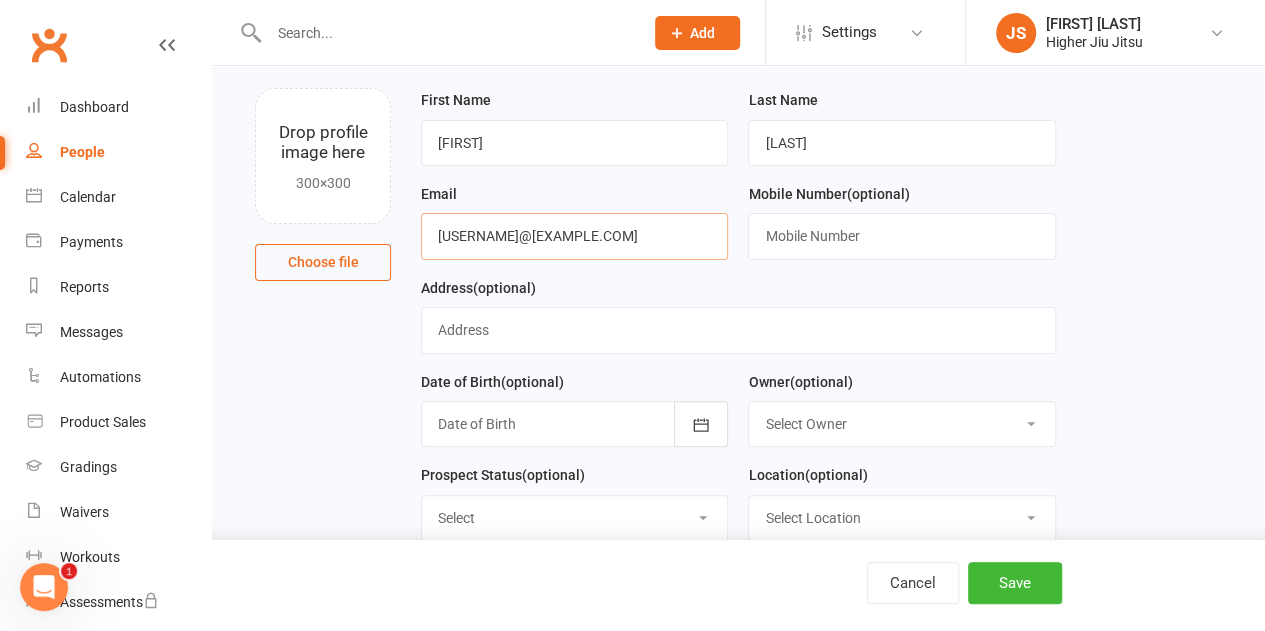 scroll, scrollTop: 200, scrollLeft: 0, axis: vertical 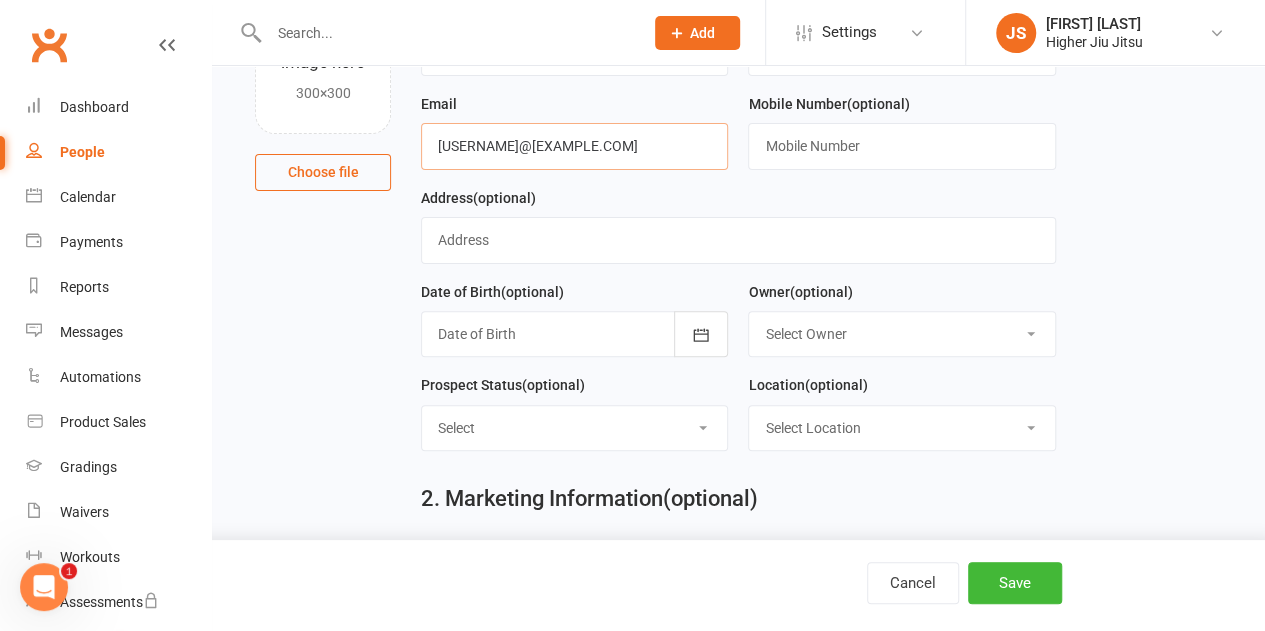 type on "[USERNAME]@[EXAMPLE.COM]" 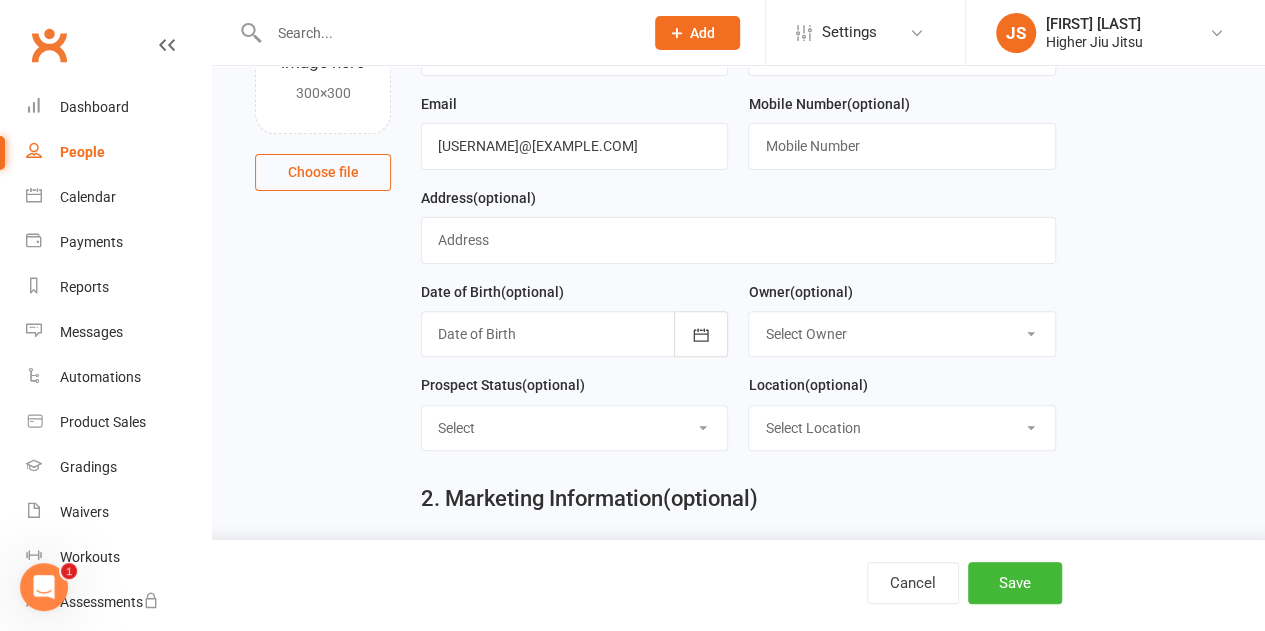 click on "Select Owner [FIRST] [LAST] [FIRST] [LAST] [FIRST] [LAST] [FIRST] [LAST] [FIRST] [LAST] [FIRST] [LAST] [FIRST] [LAST] [FIRST] [LAST] [FIRST] [LAST]" at bounding box center (901, 334) 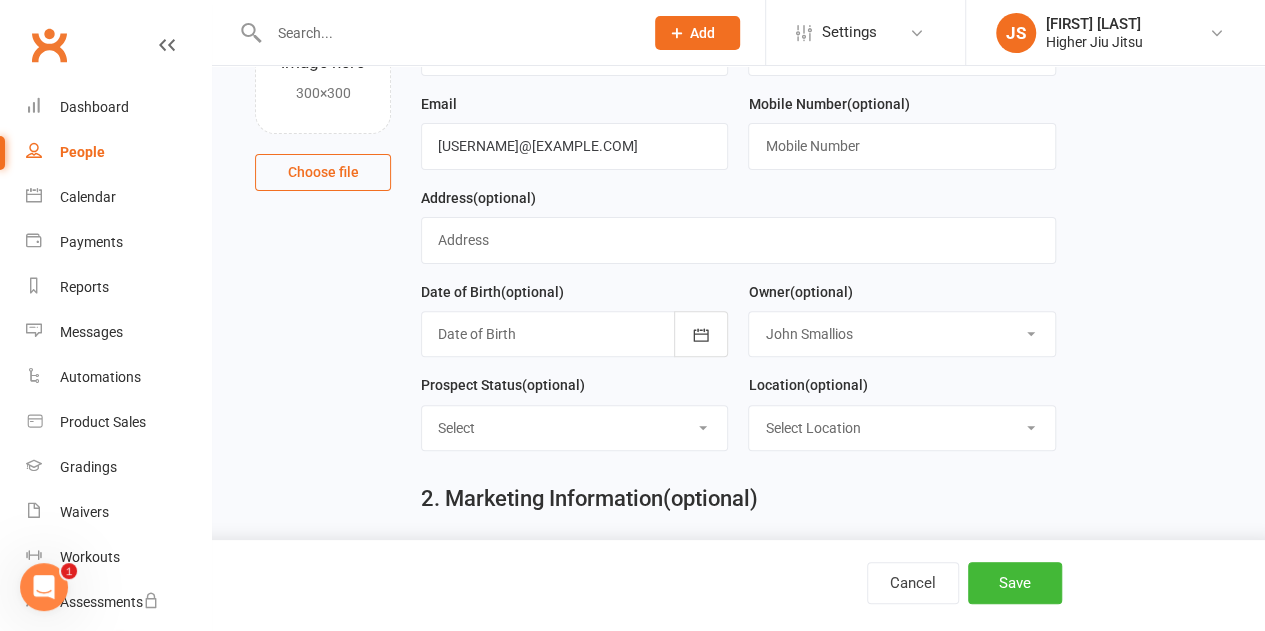 click on "Select Owner [FIRST] [LAST] [FIRST] [LAST] [FIRST] [LAST] [FIRST] [LAST] [FIRST] [LAST] [FIRST] [LAST] [FIRST] [LAST] [FIRST] [LAST] [FIRST] [LAST]" at bounding box center [901, 334] 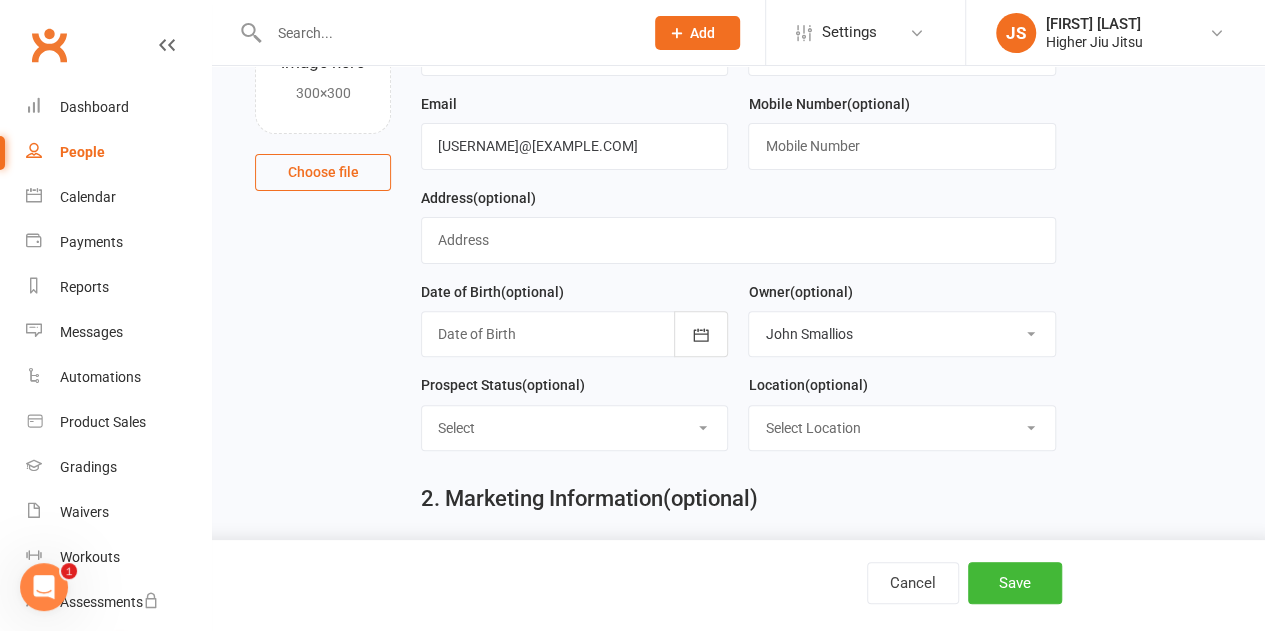 click on "Select Location [LOCATION]" at bounding box center [901, 428] 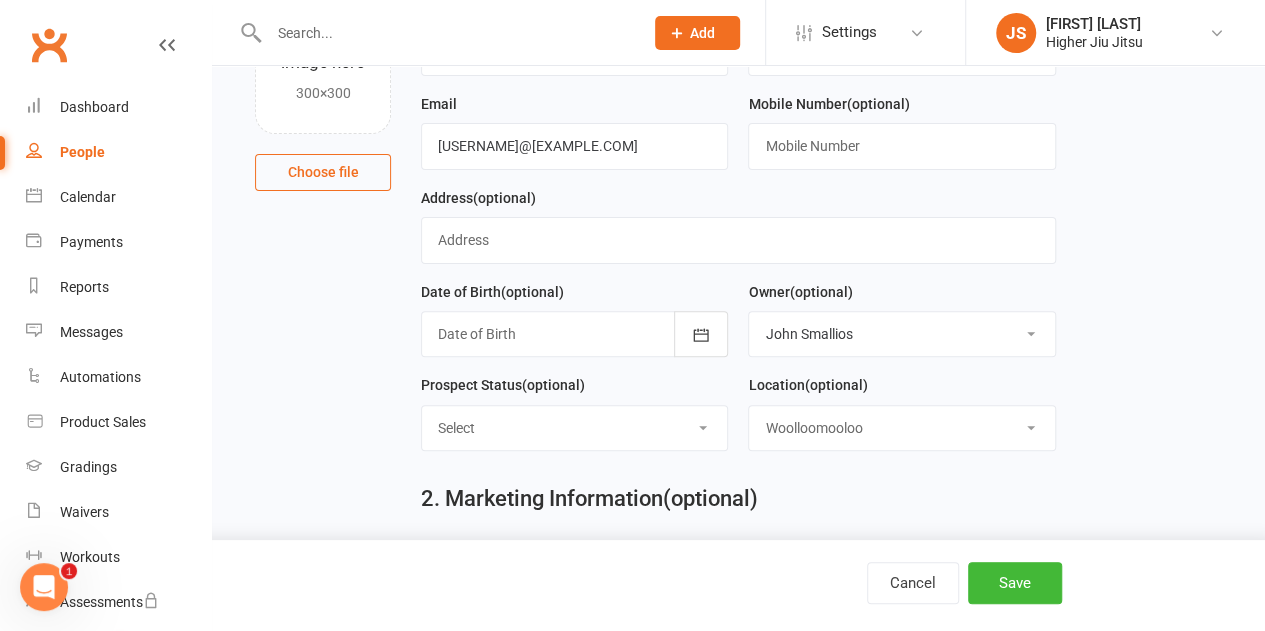 click on "Select Location [LOCATION]" at bounding box center (901, 428) 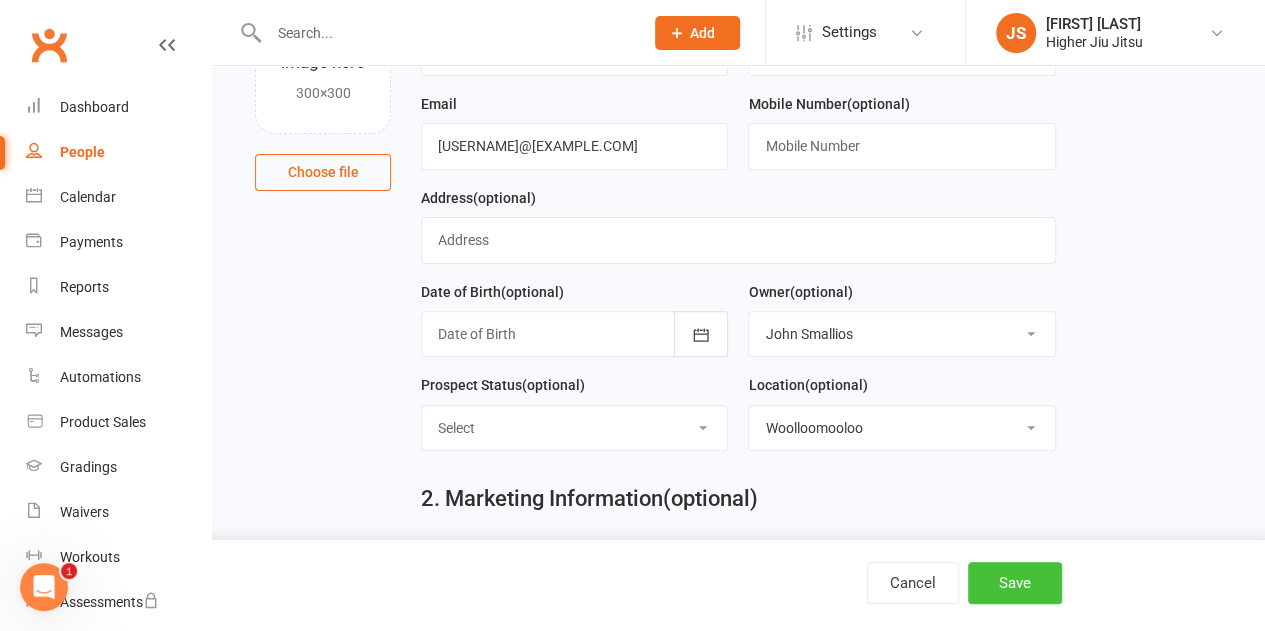 click on "Save" at bounding box center (1015, 583) 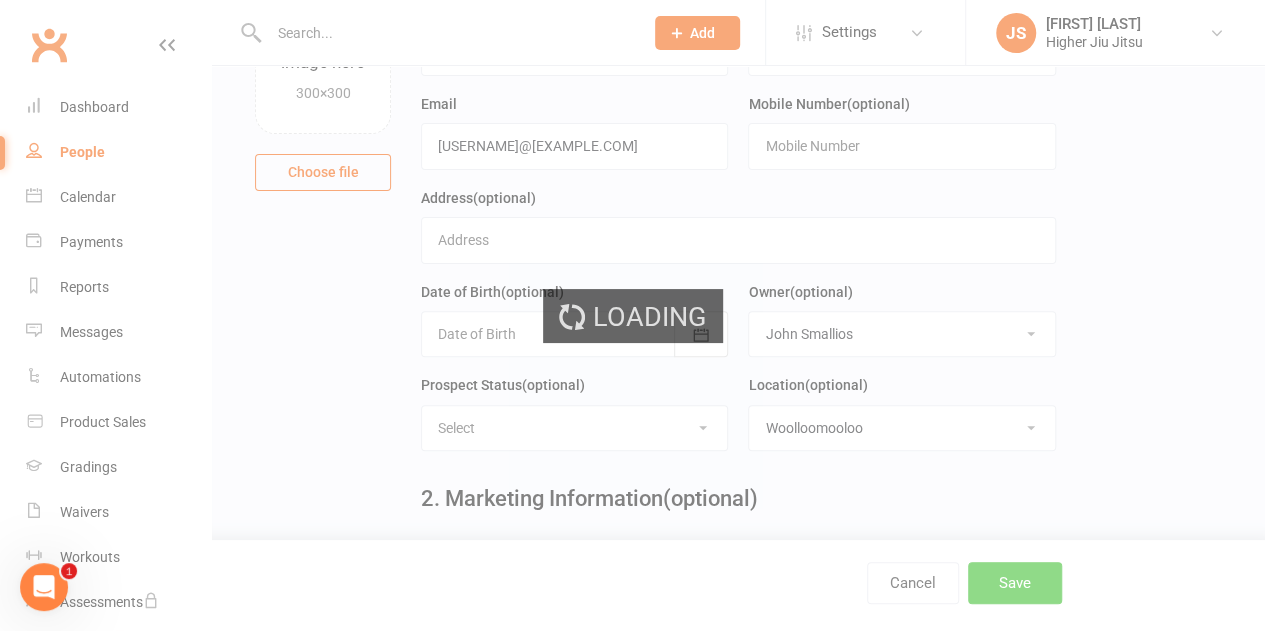 scroll, scrollTop: 0, scrollLeft: 0, axis: both 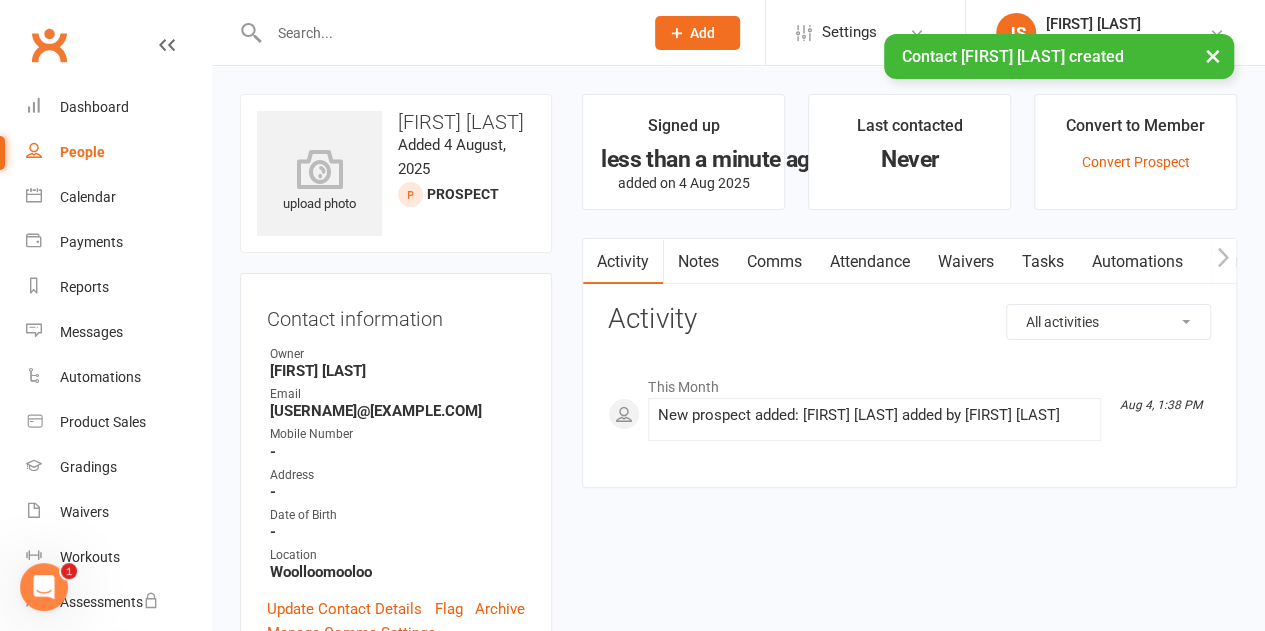 click on "Comms" at bounding box center [773, 262] 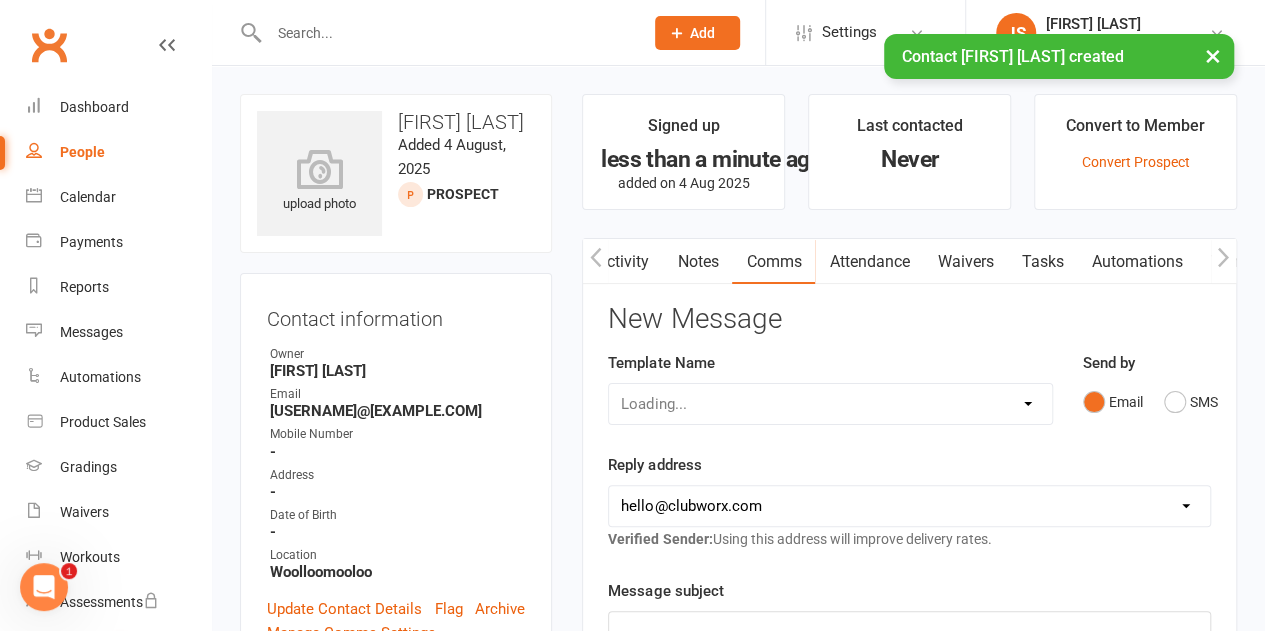 scroll, scrollTop: 0, scrollLeft: 1, axis: horizontal 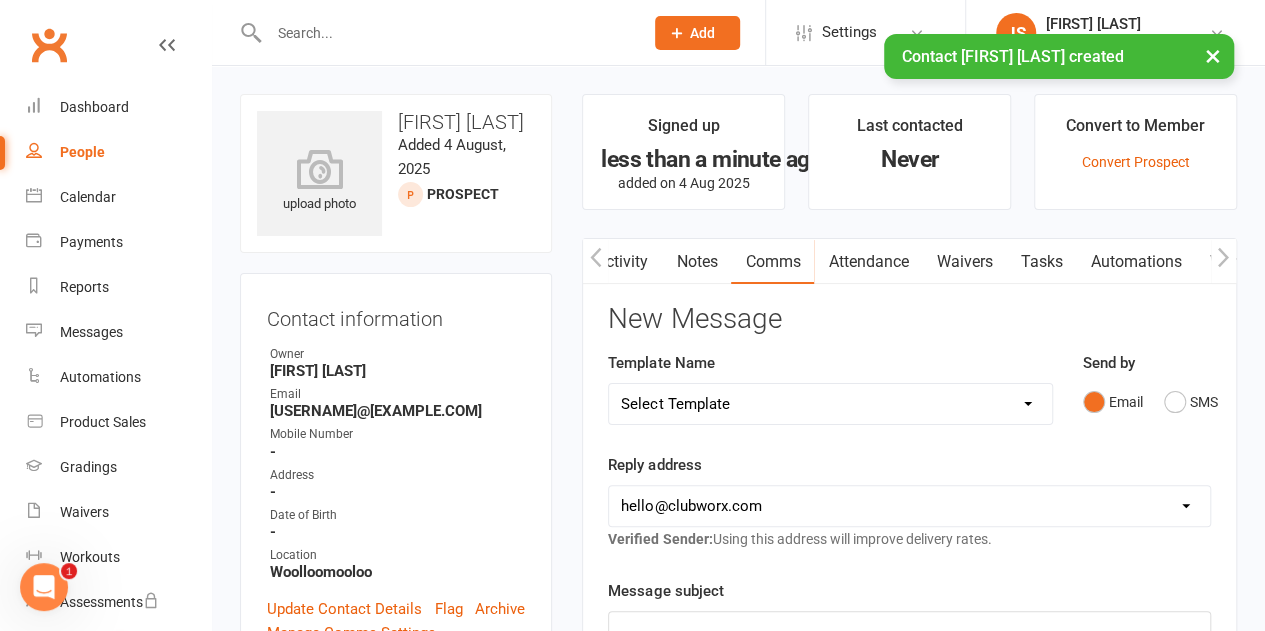 click on "Select Template [Email] Let's Reconnect! [Email] Still Interested? [Email] Still Keen on a Trial? [Email] We're Sorry to See you Go! [Email] Jits4Kids Trial Form [Email] Juniors Trial Form [Email] Member Intake Form [Email] New Student Check In [Email] Privates Structure [Email] Thanks for signing up! [Email] Visitor [Email] Jits4Kids Sign Up [Email] Juniors SignUp [Email] 10 Pass Bank Details [Email] Birthday Wishes [Email] Cancelled Class in Schedule [Email] Invitation to Grade to Blue Belt [Email] Jits4Kids Signup [Email] Member Welcome [Email] Payment Failure [Email] Prospect Email [Email] Referral Benefit Confirmation [Email] Where you Been? [Email] Women's Only Membership Email" at bounding box center [830, 404] 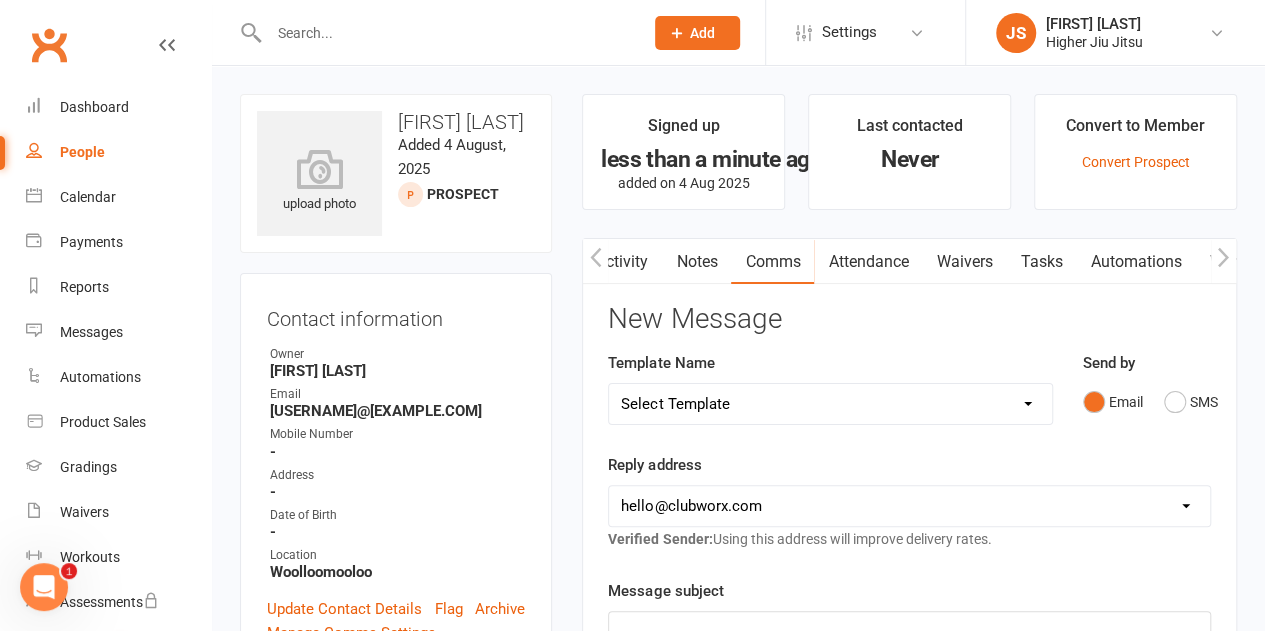 select on "20" 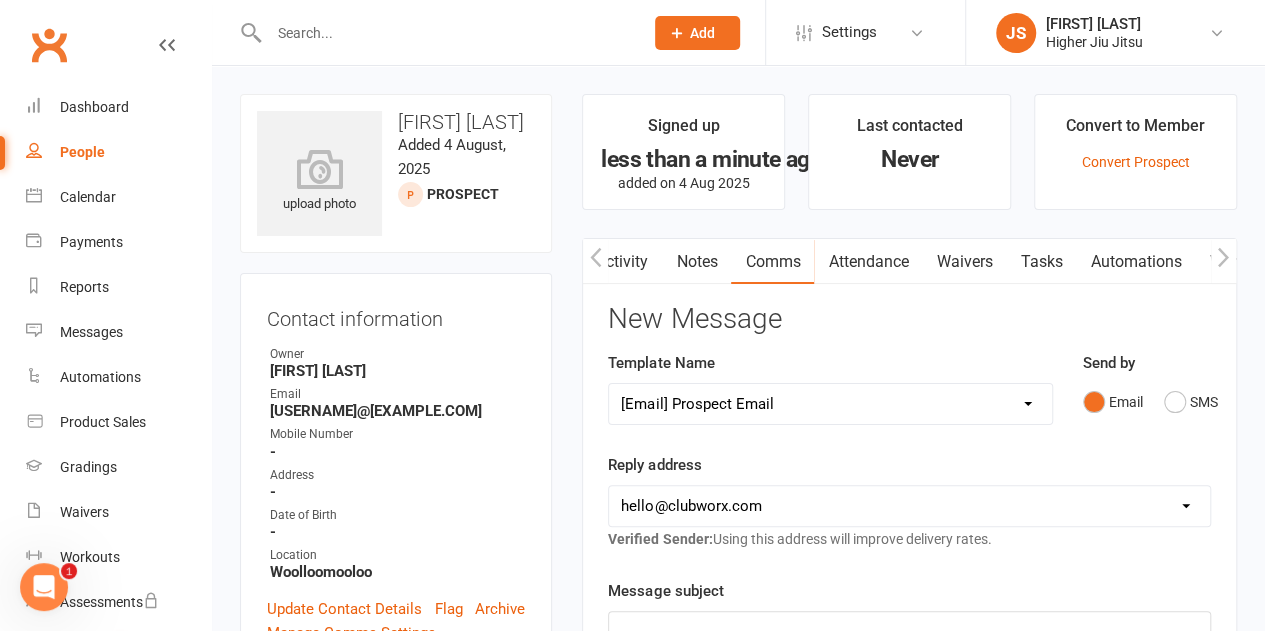 click on "Select Template [Email] Let's Reconnect! [Email] Still Interested? [Email] Still Keen on a Trial? [Email] We're Sorry to See you Go! [Email] Jits4Kids Trial Form [Email] Juniors Trial Form [Email] Member Intake Form [Email] New Student Check In [Email] Privates Structure [Email] Thanks for signing up! [Email] Visitor [Email] Jits4Kids Sign Up [Email] Juniors SignUp [Email] 10 Pass Bank Details [Email] Birthday Wishes [Email] Cancelled Class in Schedule [Email] Invitation to Grade to Blue Belt [Email] Jits4Kids Signup [Email] Member Welcome [Email] Payment Failure [Email] Prospect Email [Email] Referral Benefit Confirmation [Email] Where you Been? [Email] Women's Only Membership Email" at bounding box center [830, 404] 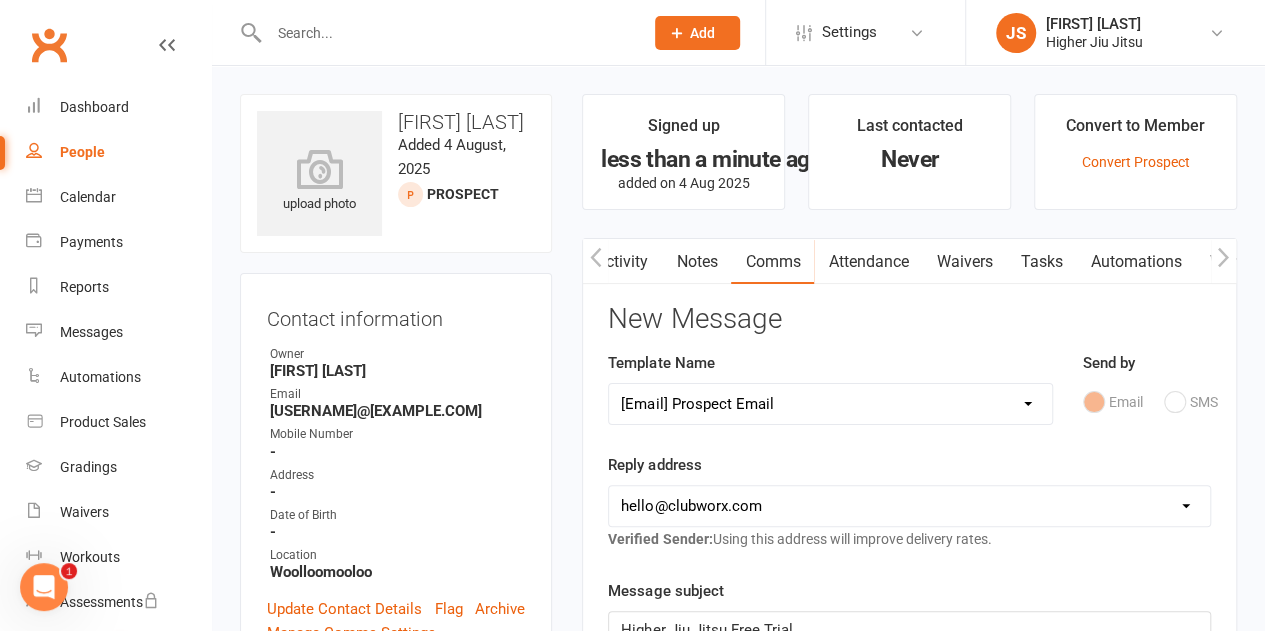 drag, startPoint x: 780, startPoint y: 479, endPoint x: 780, endPoint y: 501, distance: 22 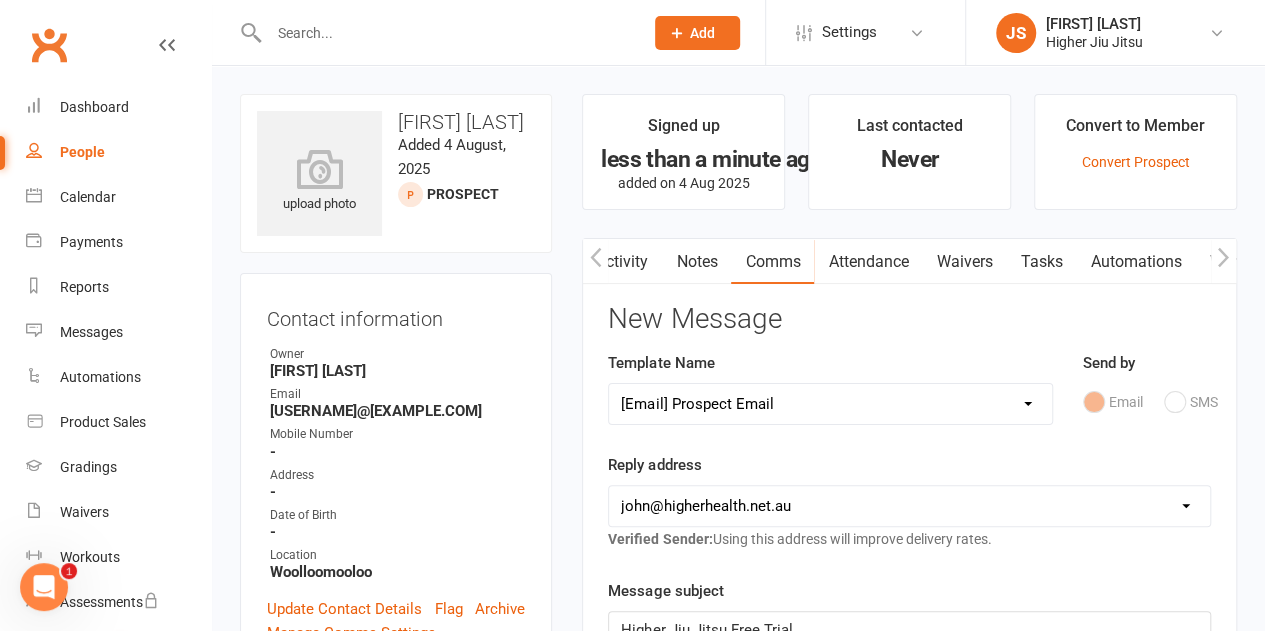 click on "[EMAIL] [EMAIL] [EMAIL]" at bounding box center [909, 506] 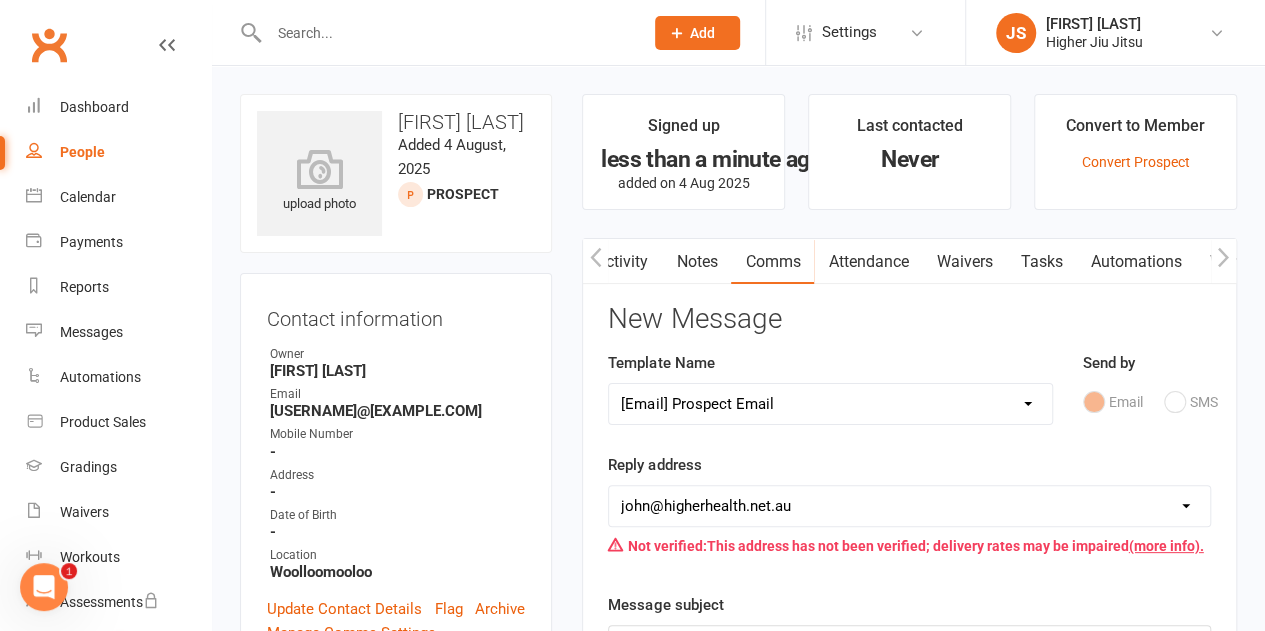 click on "Reply address [EMAIL] [EMAIL] [EMAIL] Not verified:  This address has not been verified; delivery rates may be impaired   (more info)." at bounding box center (909, 509) 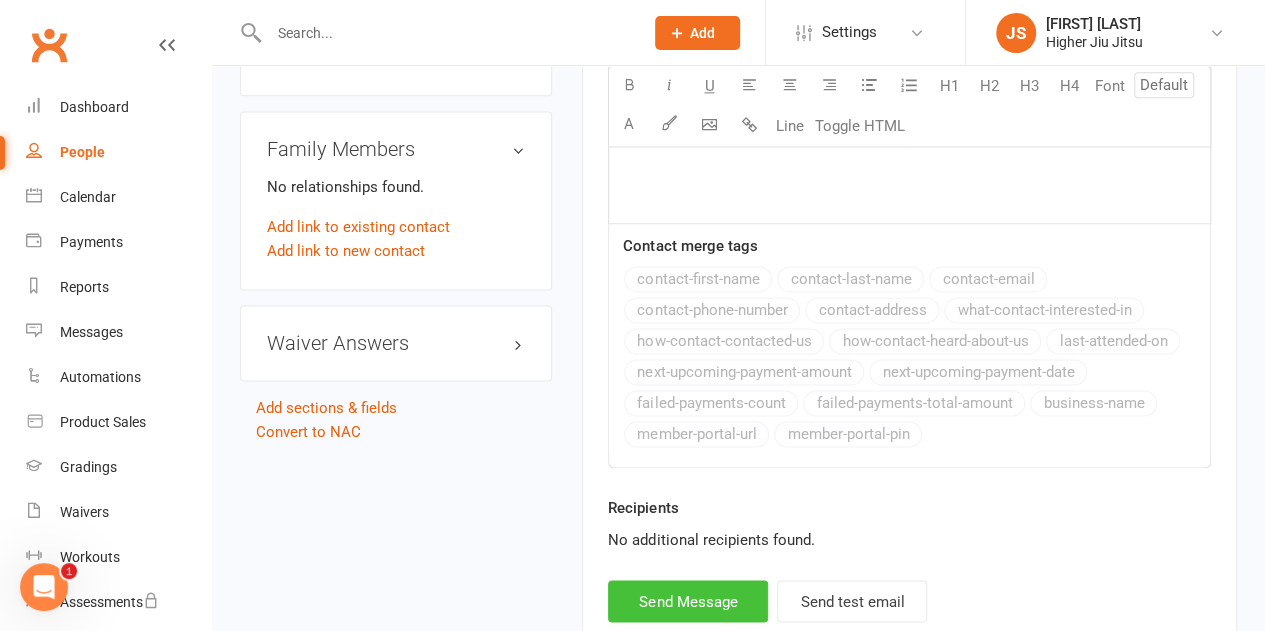 scroll, scrollTop: 1400, scrollLeft: 0, axis: vertical 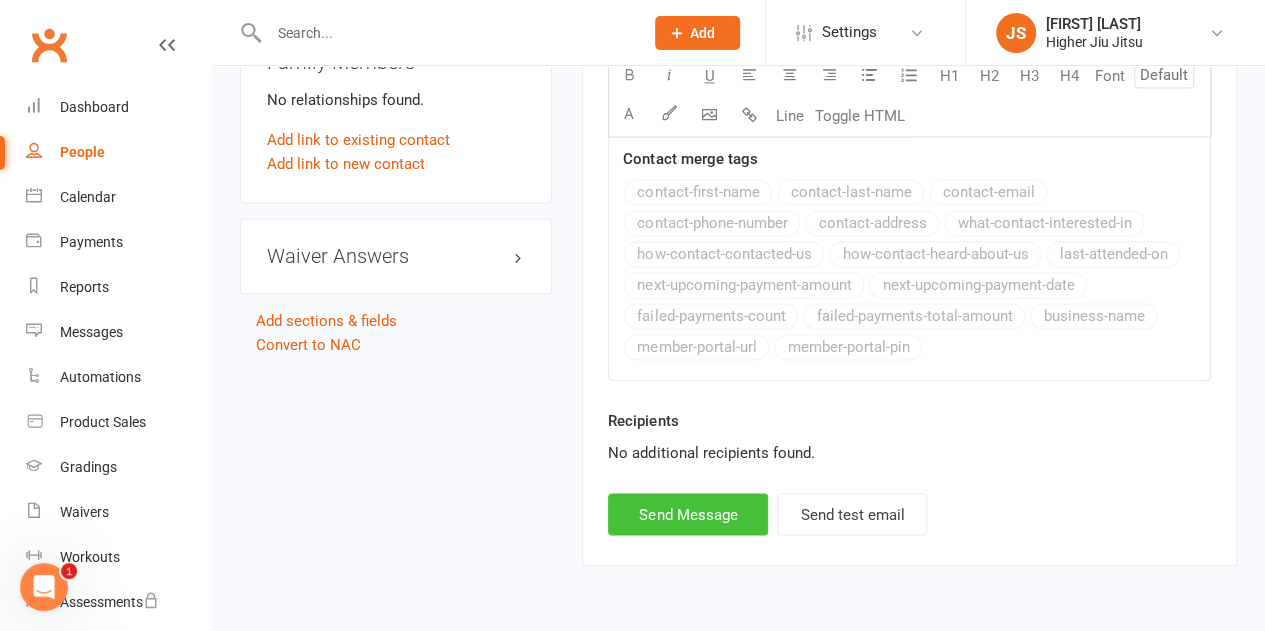 click on "Send Message" at bounding box center [688, 514] 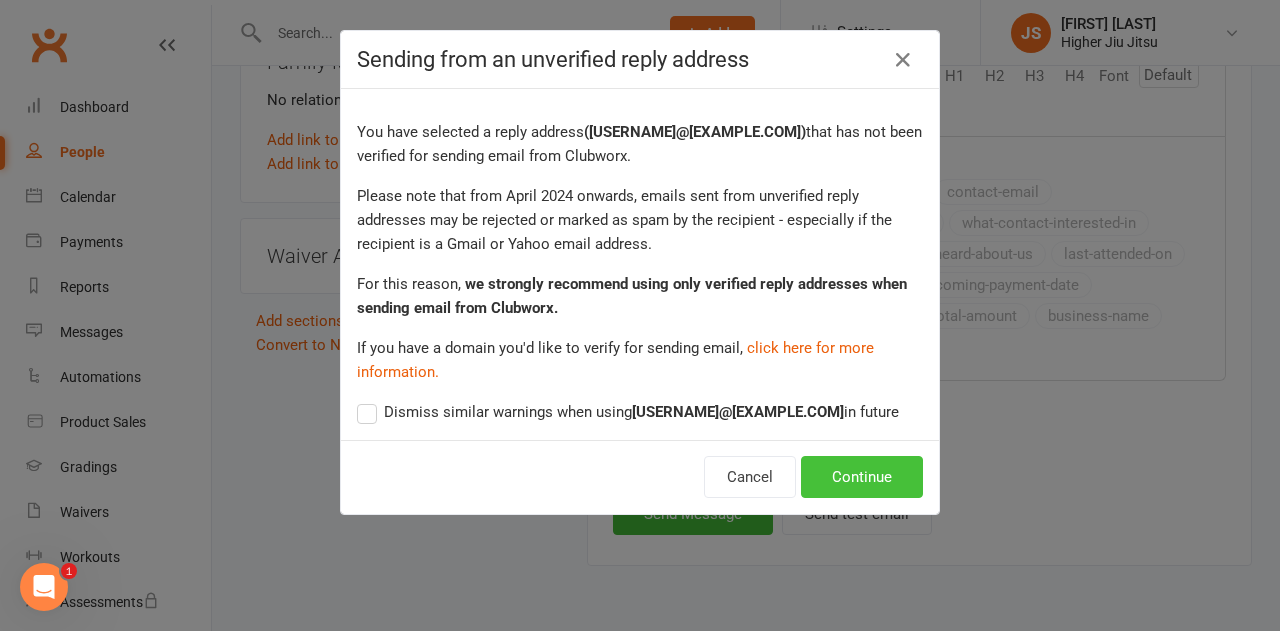 click on "Continue" at bounding box center [862, 477] 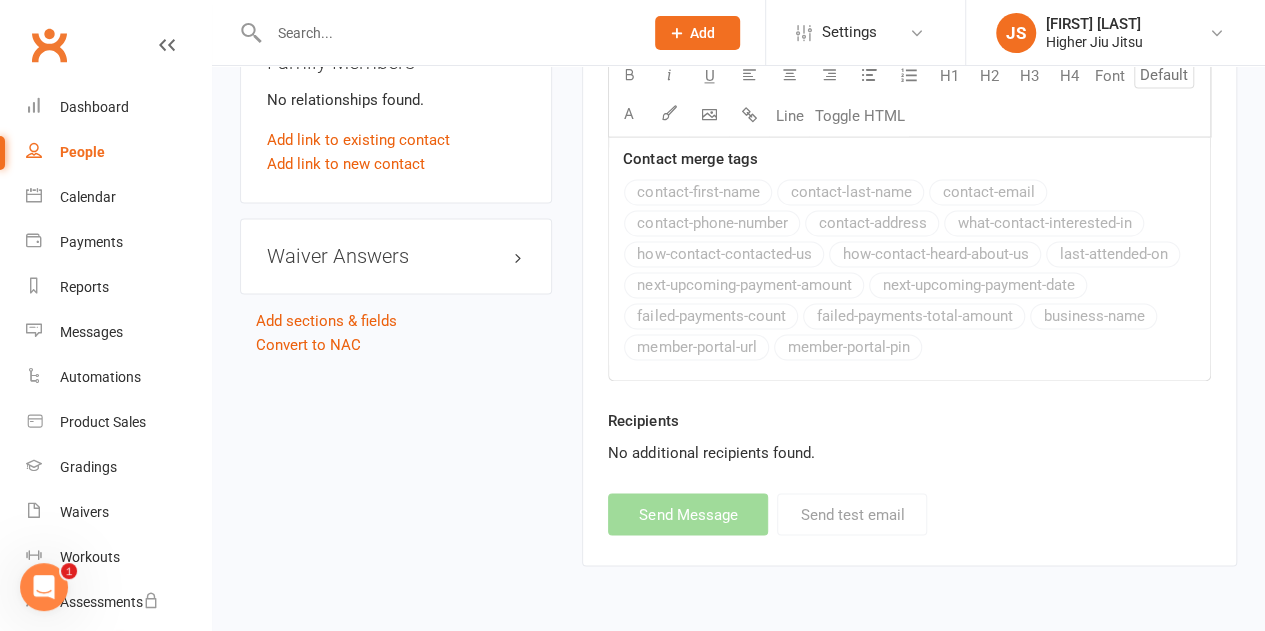 select 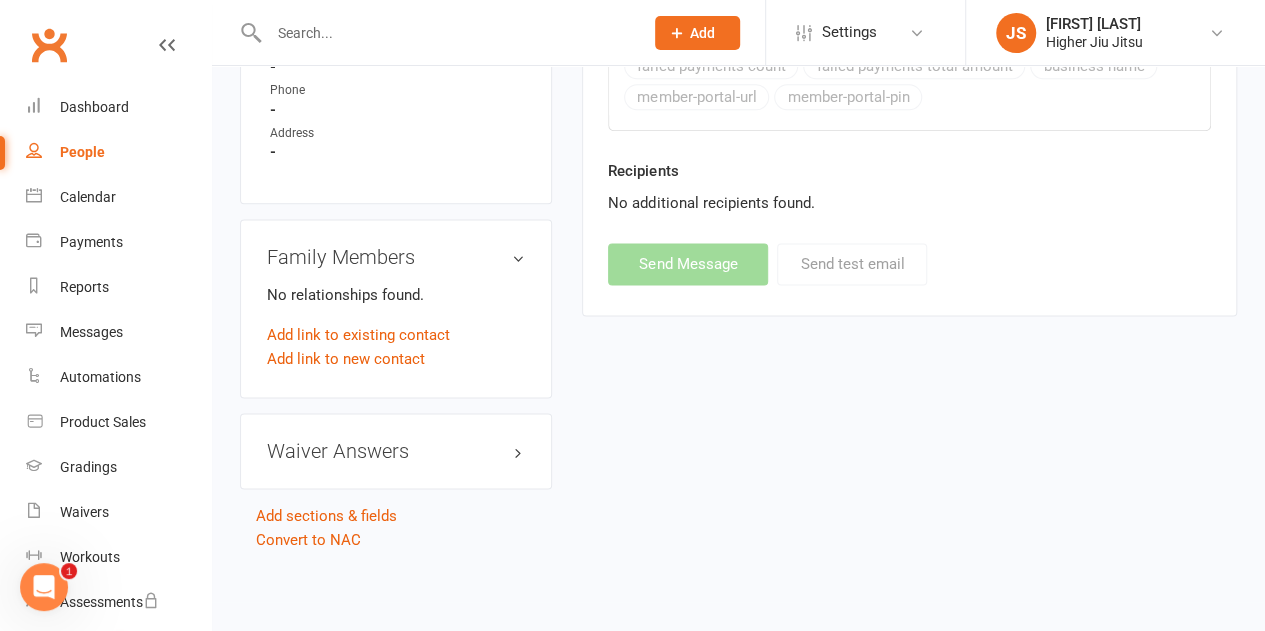 scroll, scrollTop: 1200, scrollLeft: 0, axis: vertical 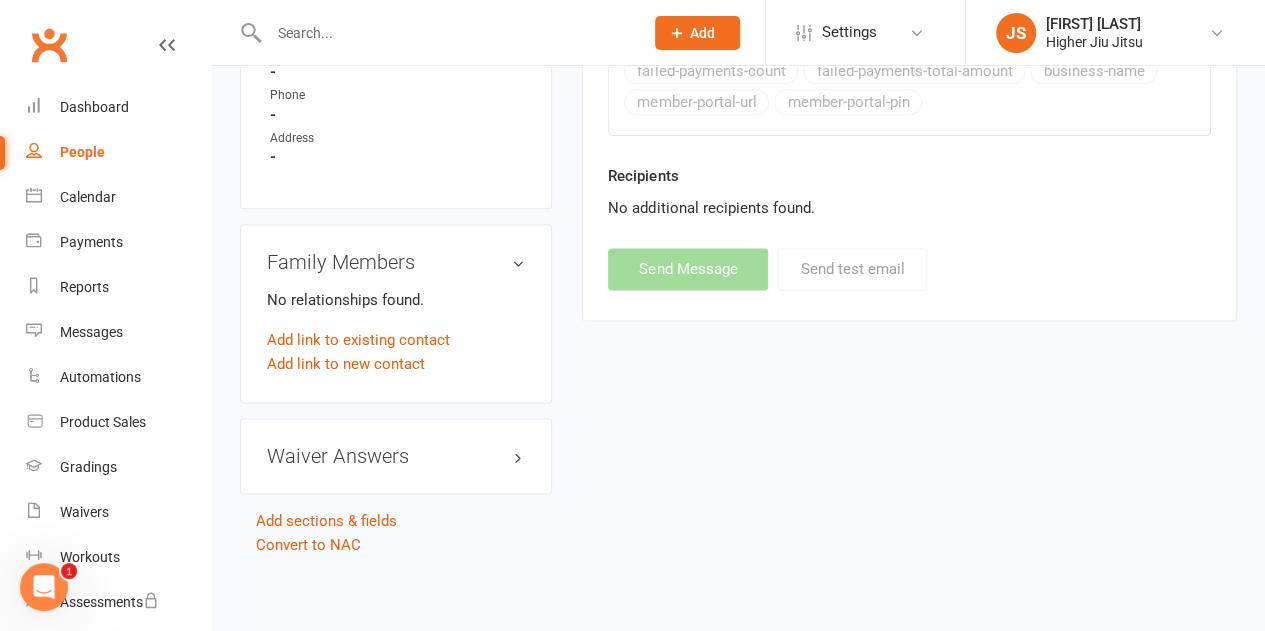 click at bounding box center [446, 33] 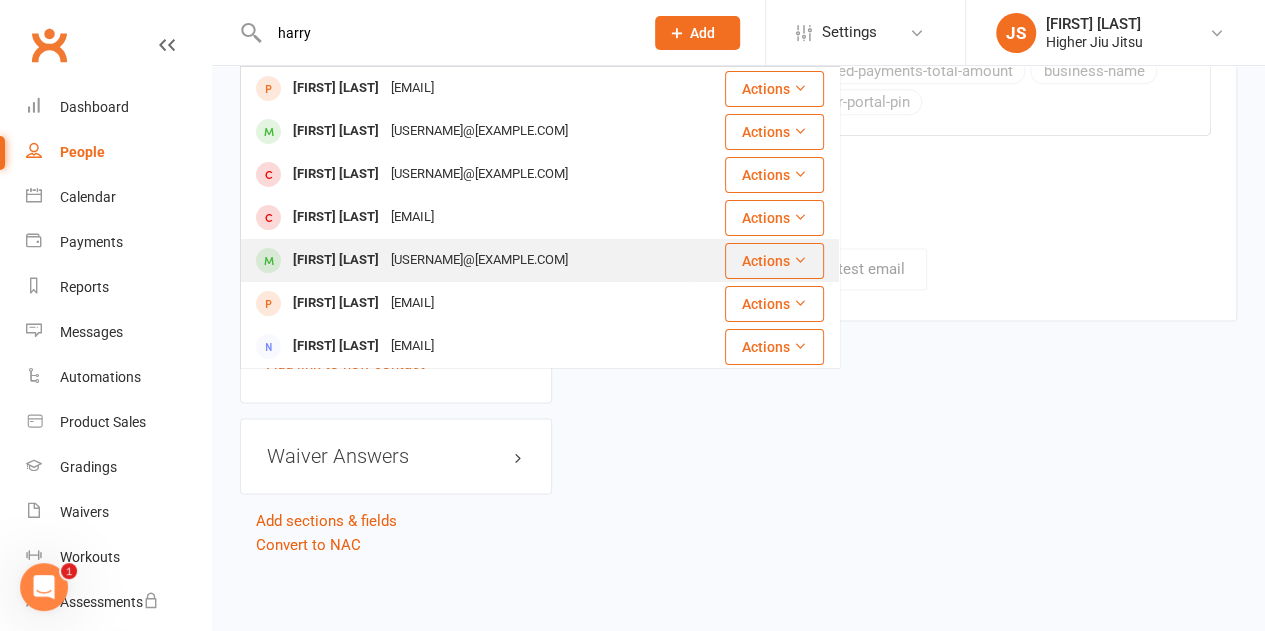type on "harry" 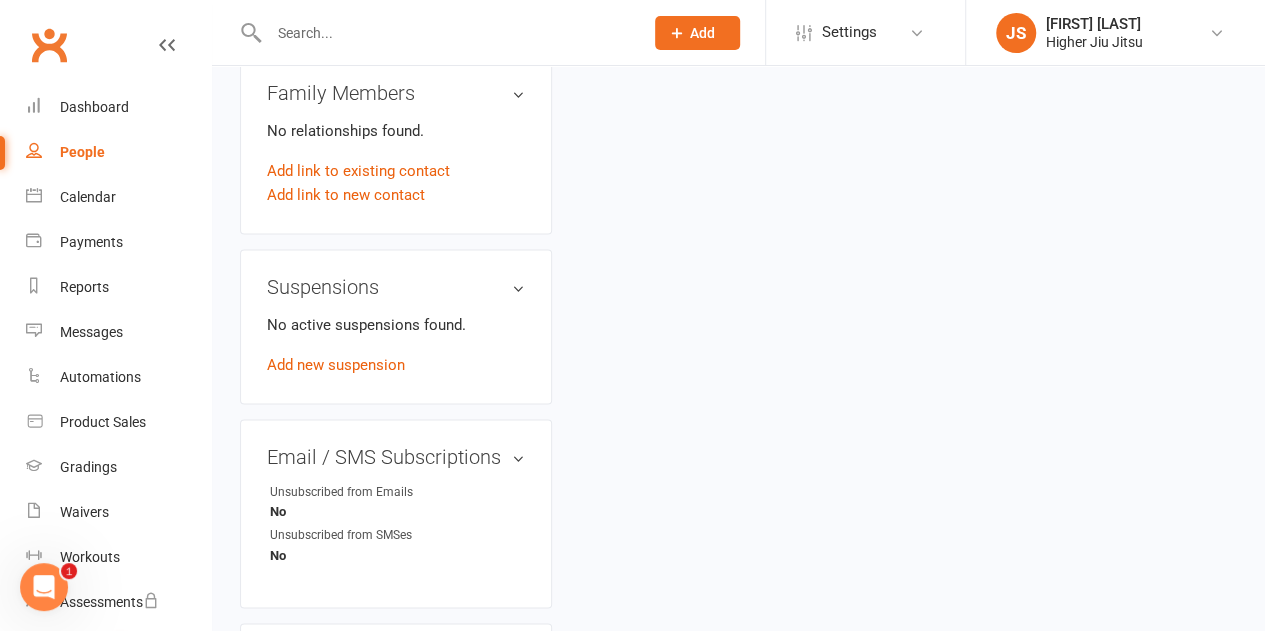 scroll, scrollTop: 0, scrollLeft: 0, axis: both 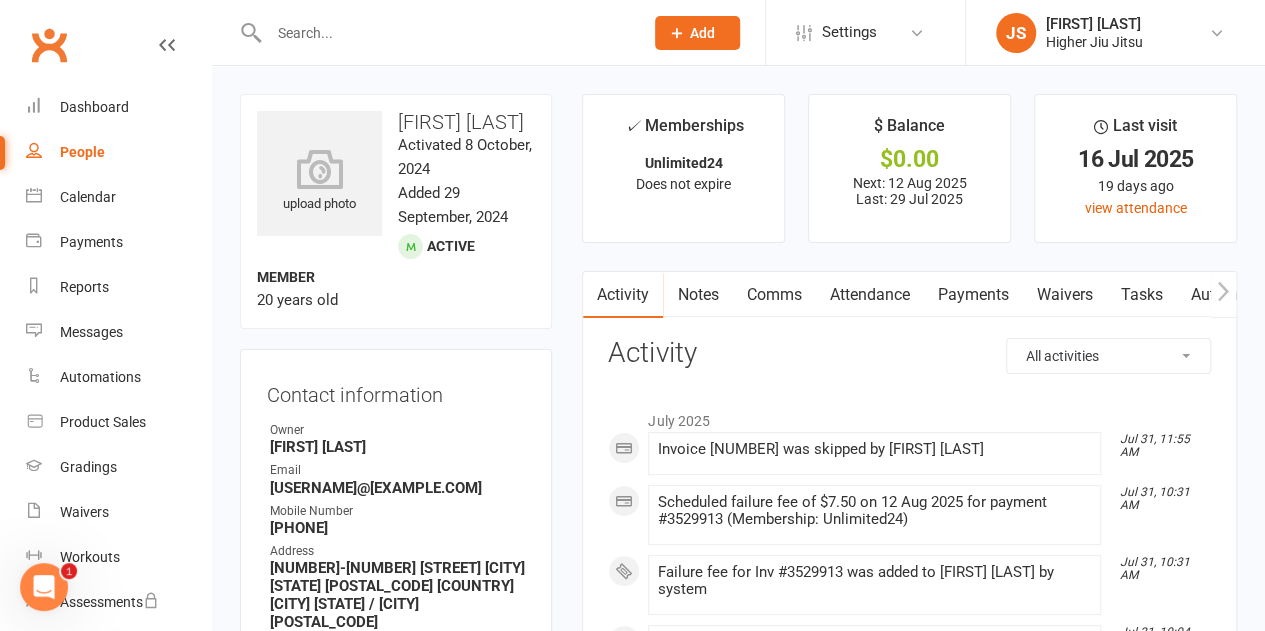 click on "Comms" at bounding box center (773, 295) 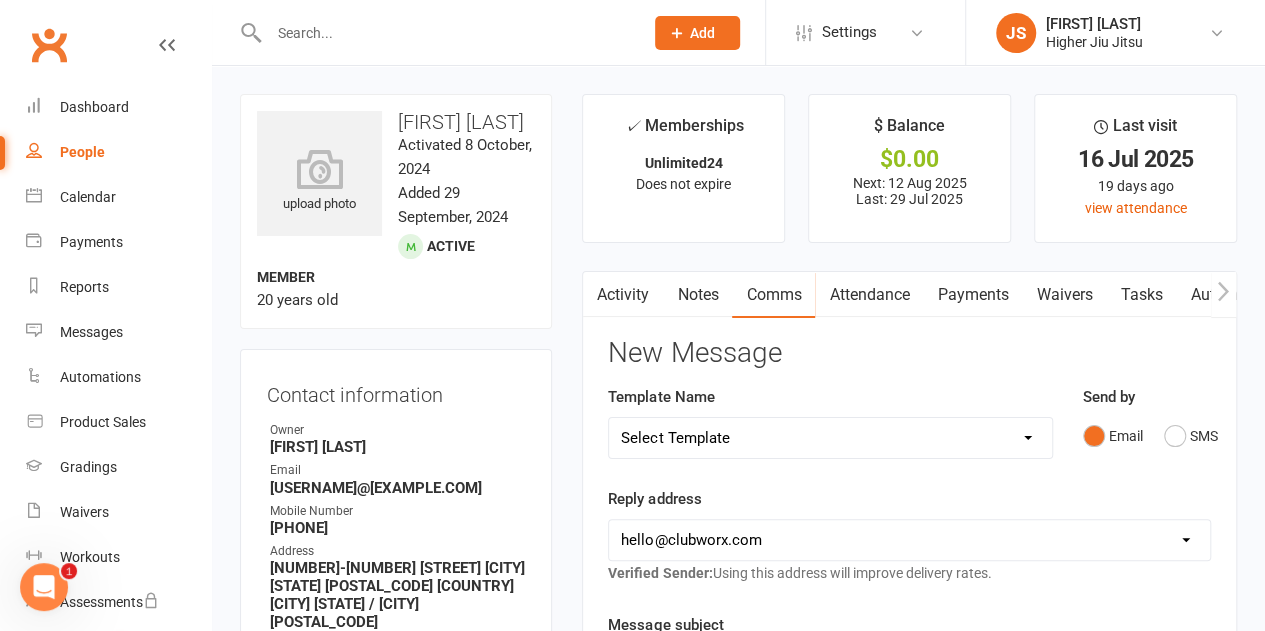 drag, startPoint x: 776, startPoint y: 528, endPoint x: 771, endPoint y: 555, distance: 27.45906 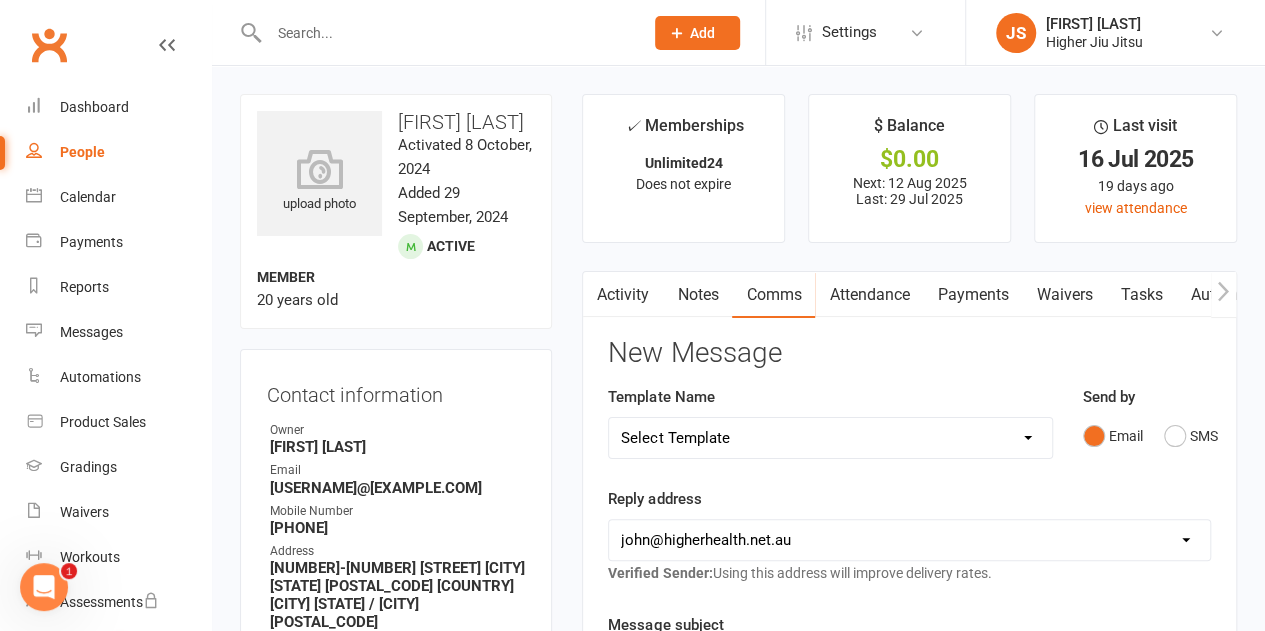 click on "[EMAIL] [EMAIL] [EMAIL]" at bounding box center (909, 540) 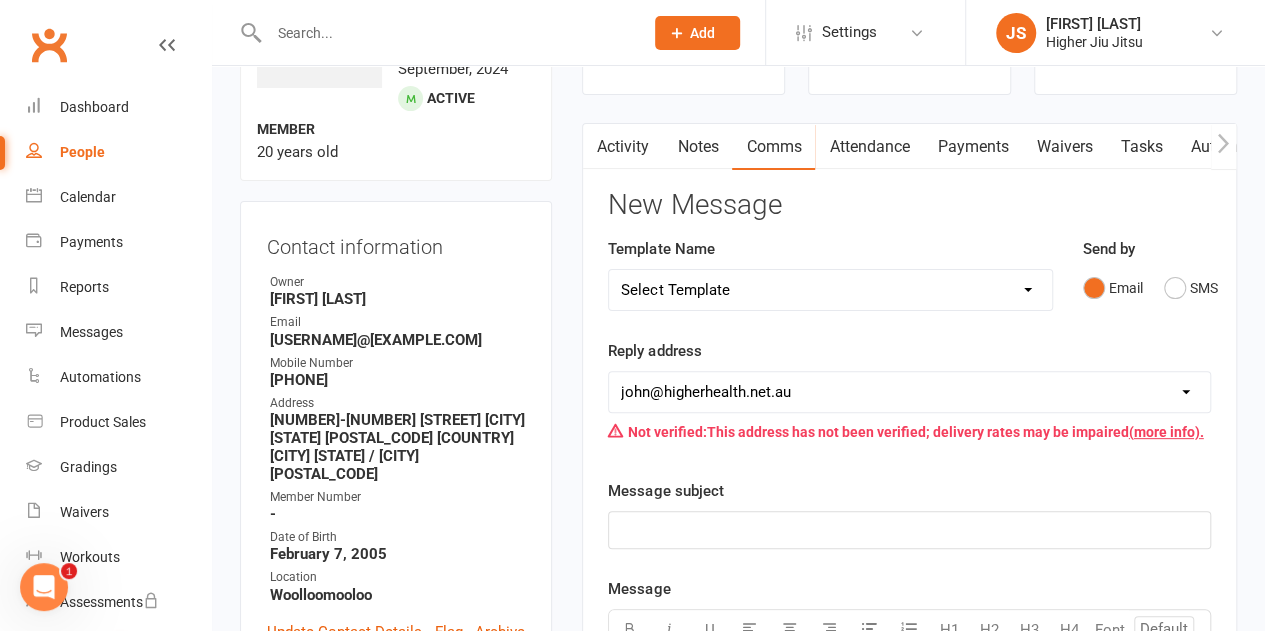 scroll, scrollTop: 300, scrollLeft: 0, axis: vertical 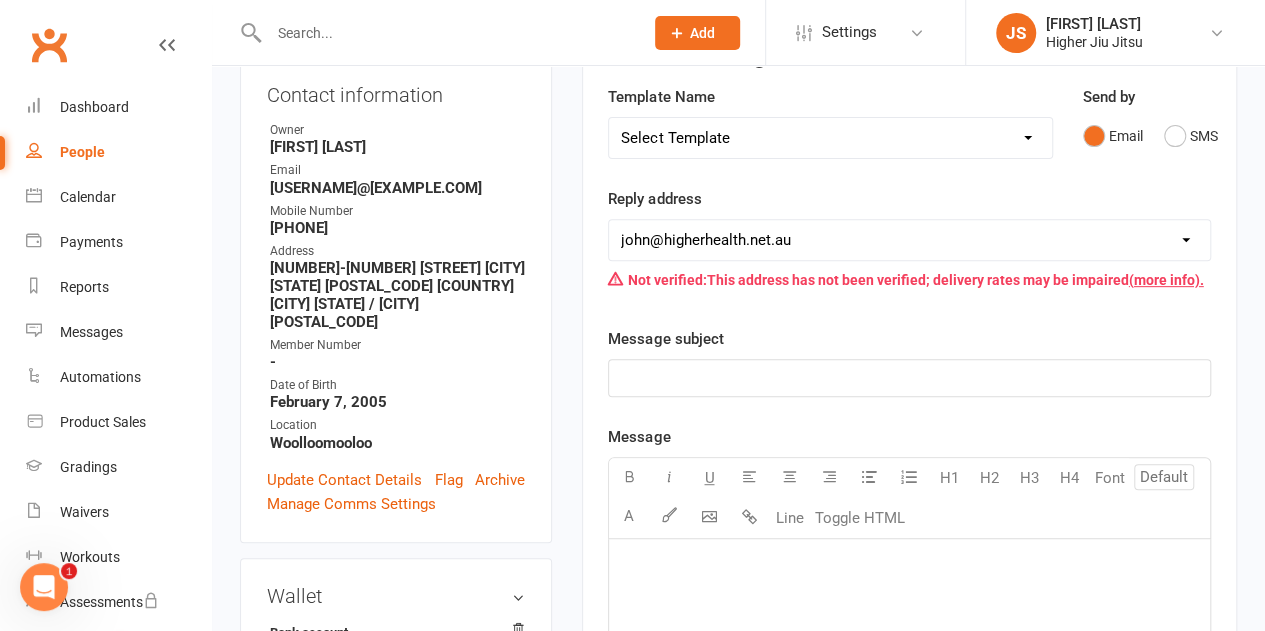 click on "﻿" 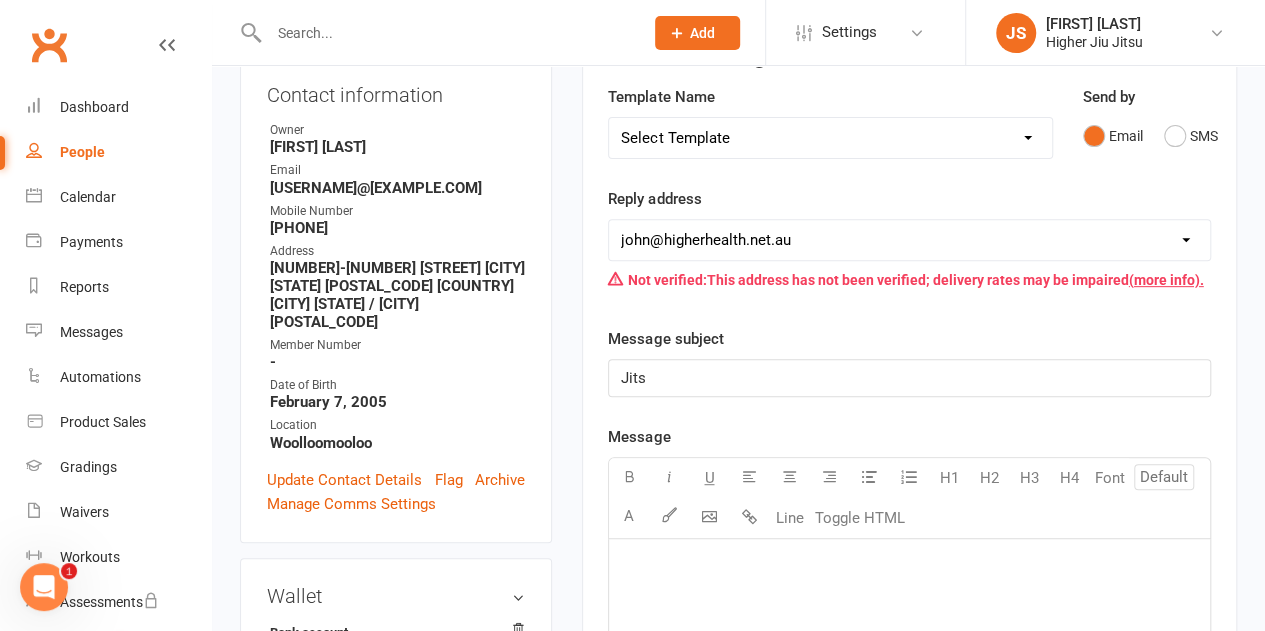 type 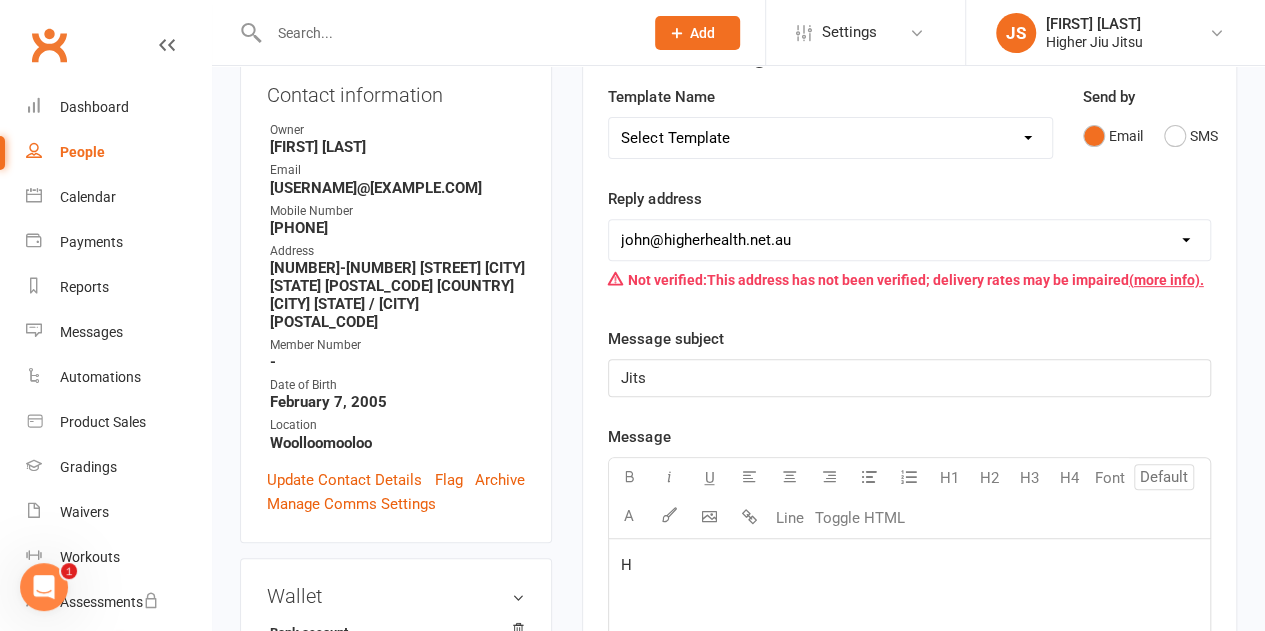 type 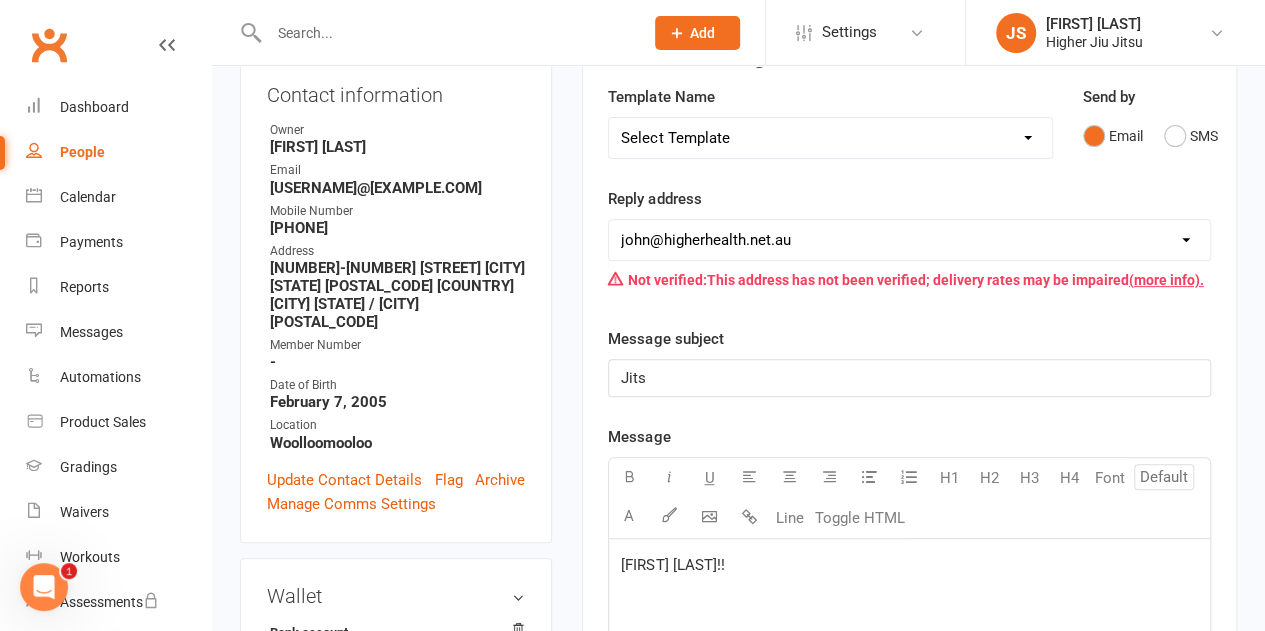 scroll, scrollTop: 608, scrollLeft: 0, axis: vertical 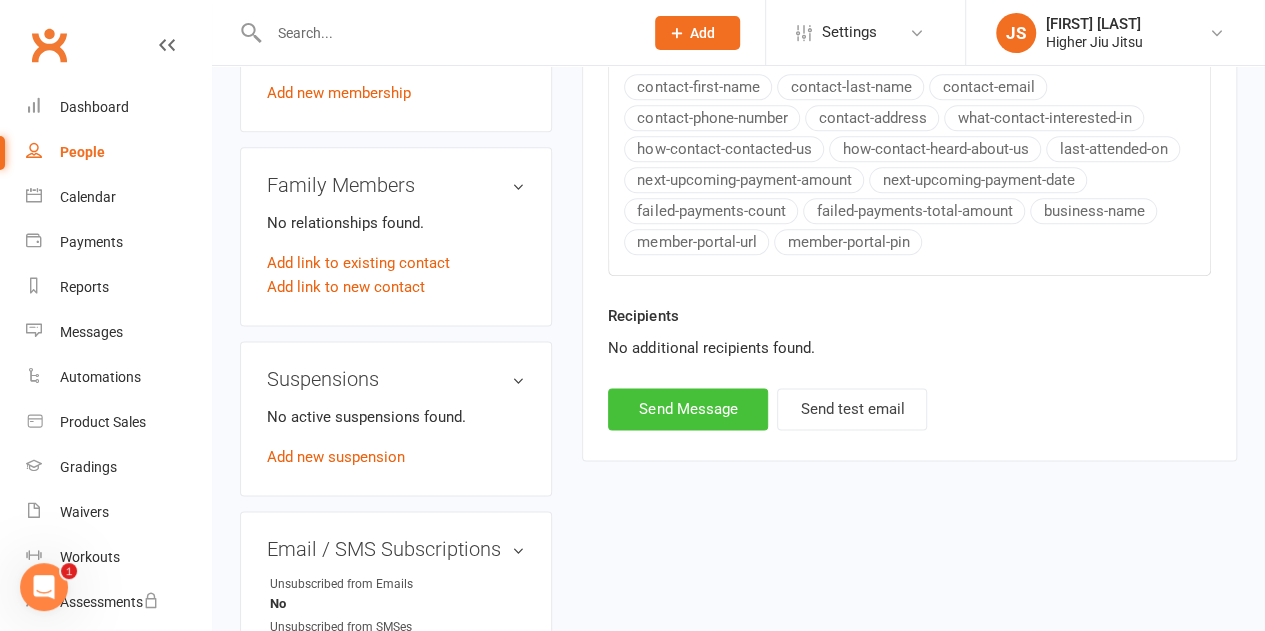 click on "Send Message" at bounding box center [688, 409] 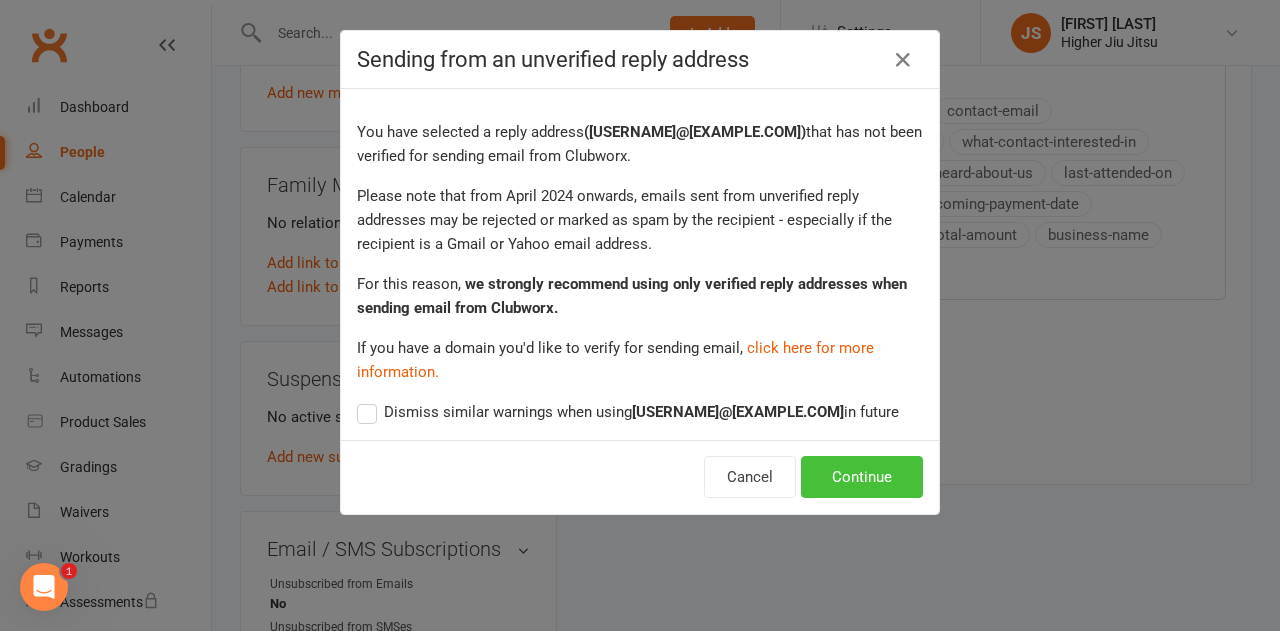click on "Continue" at bounding box center (862, 477) 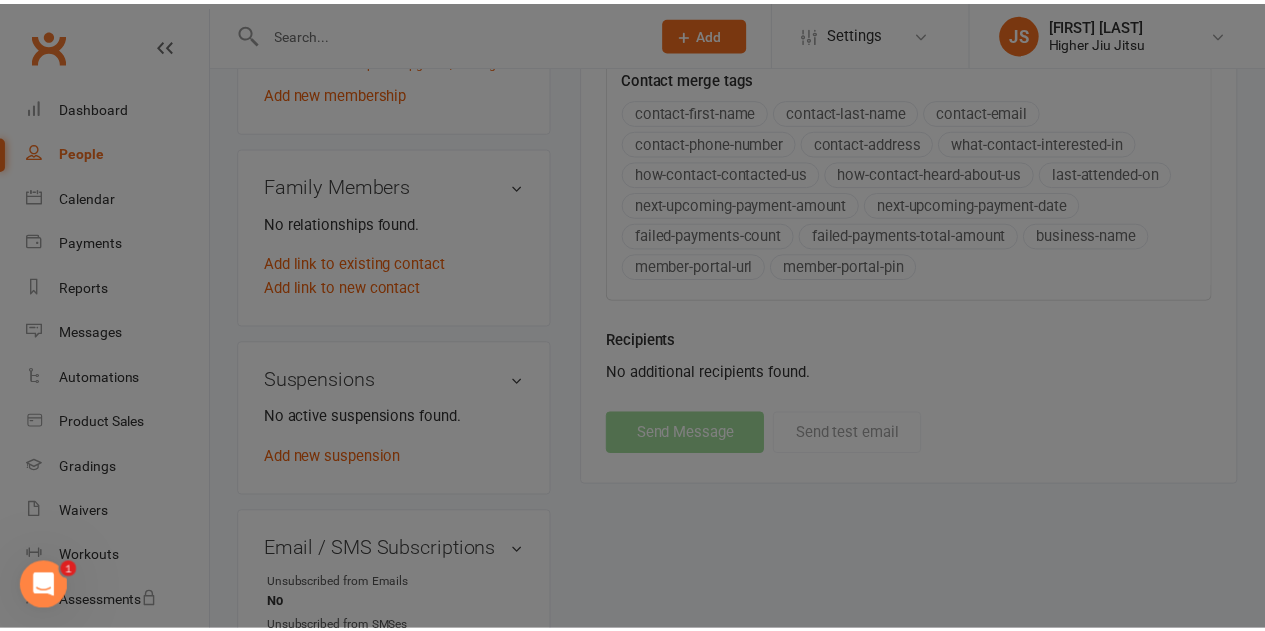 scroll, scrollTop: 1108, scrollLeft: 0, axis: vertical 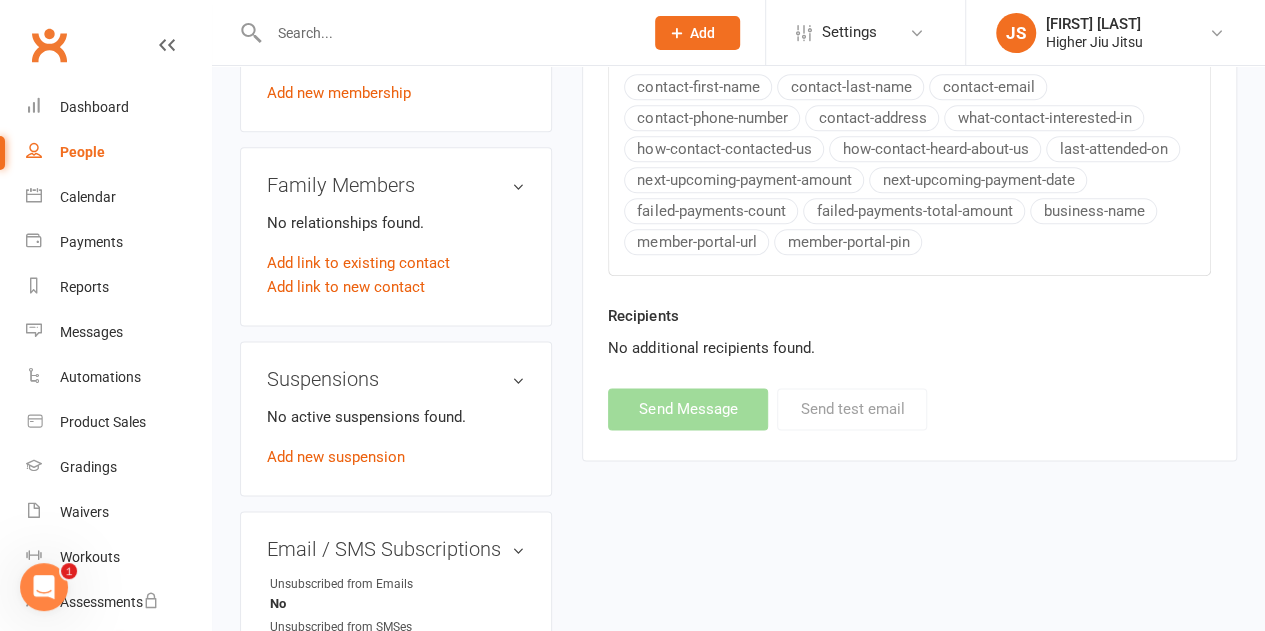 select on "0" 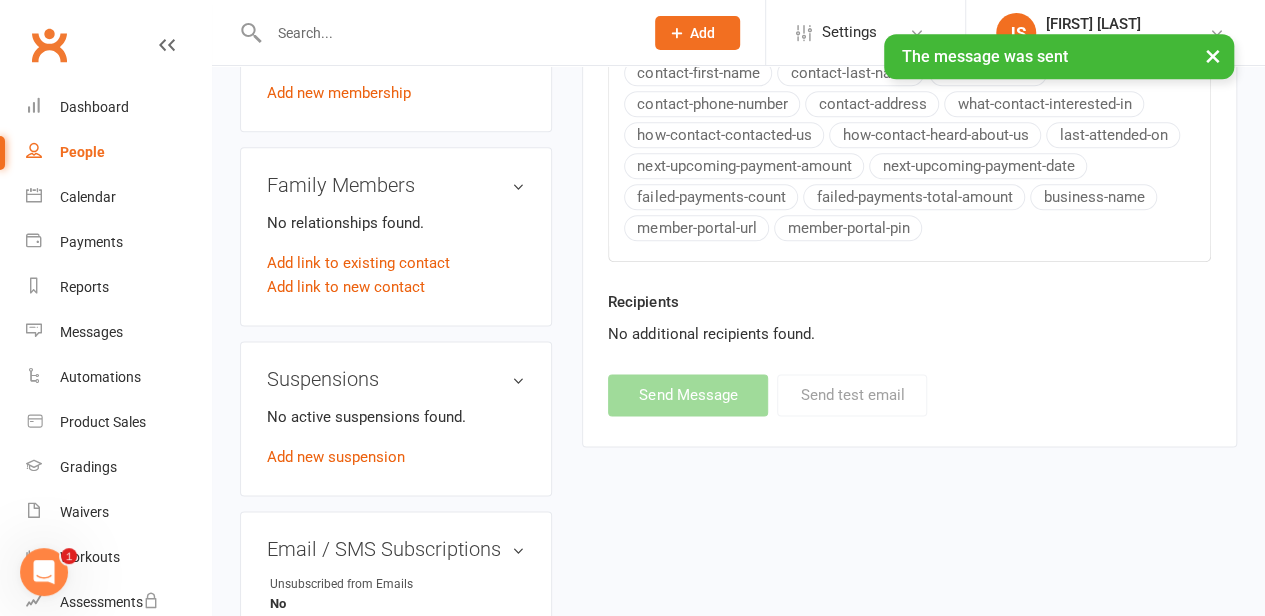 click on "× The message was sent" at bounding box center (619, 34) 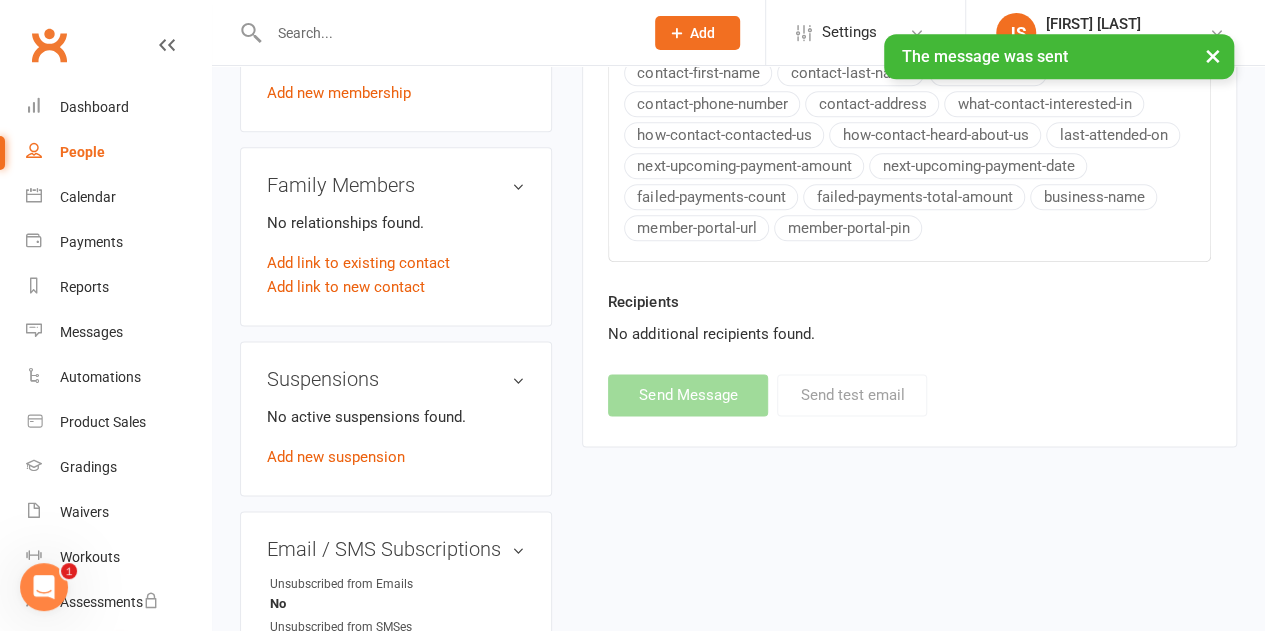 click at bounding box center [446, 33] 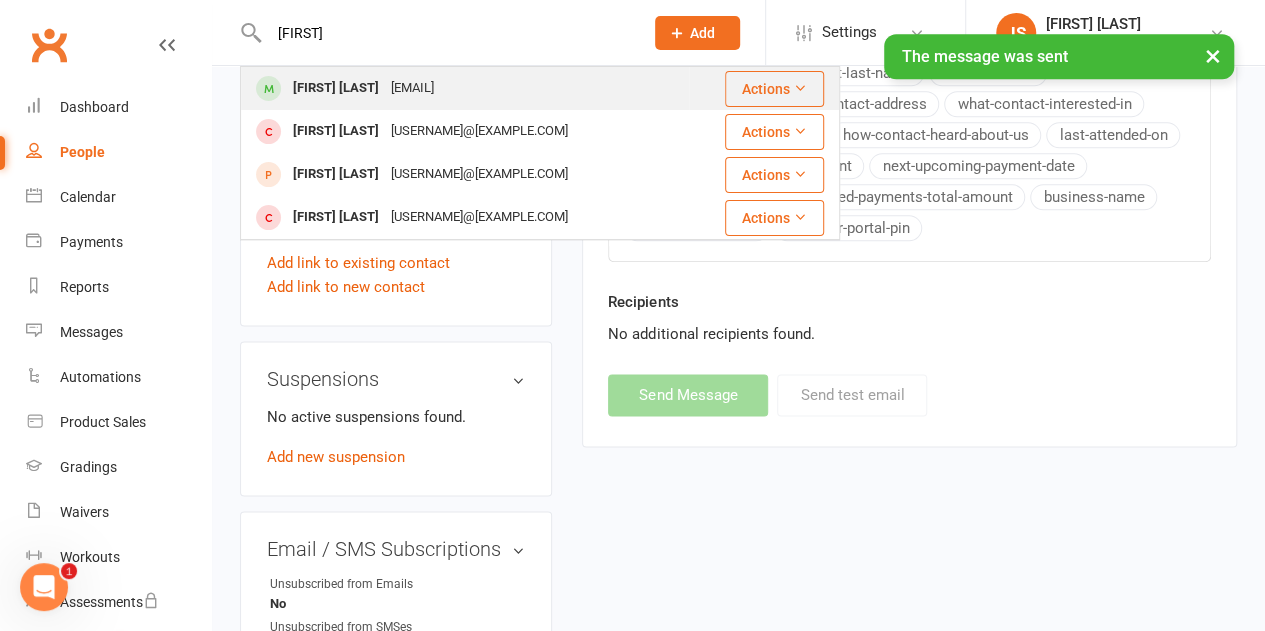 type on "[FIRST]" 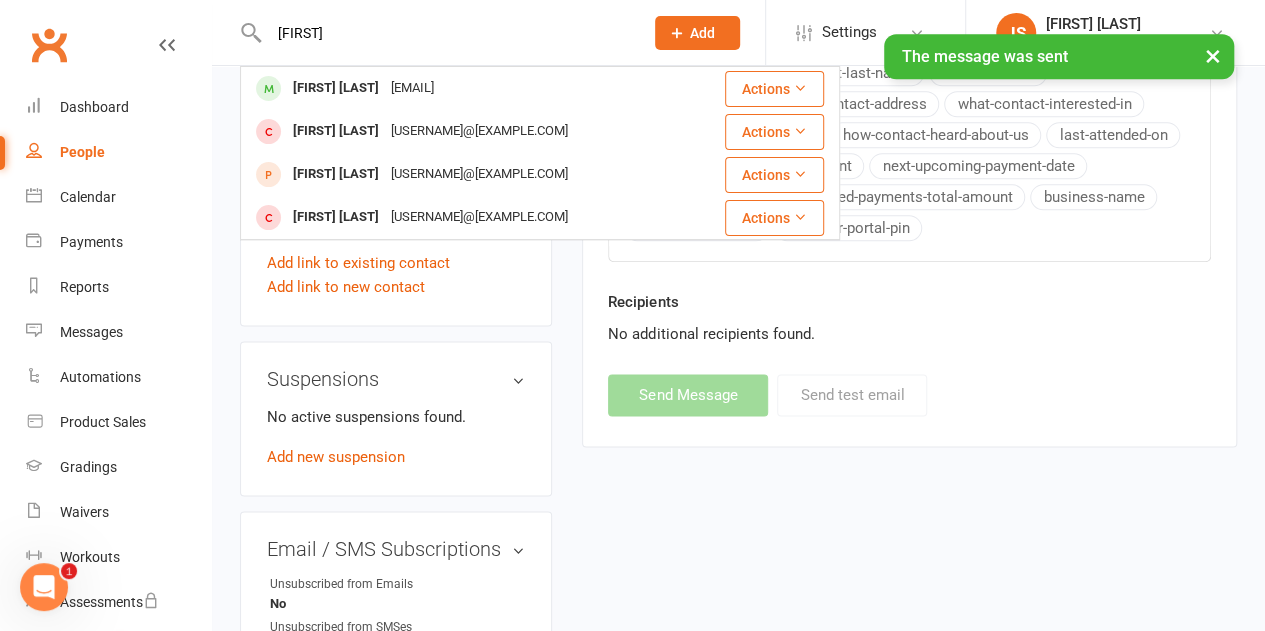 click on "[EMAIL]" at bounding box center (412, 88) 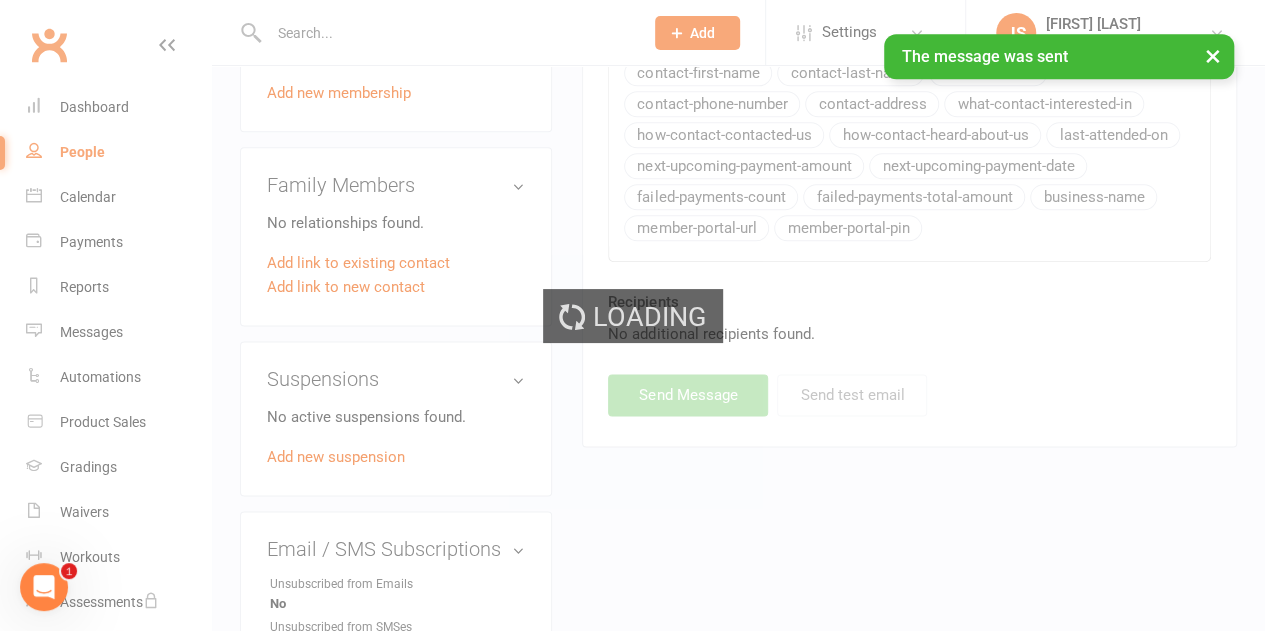 scroll, scrollTop: 0, scrollLeft: 0, axis: both 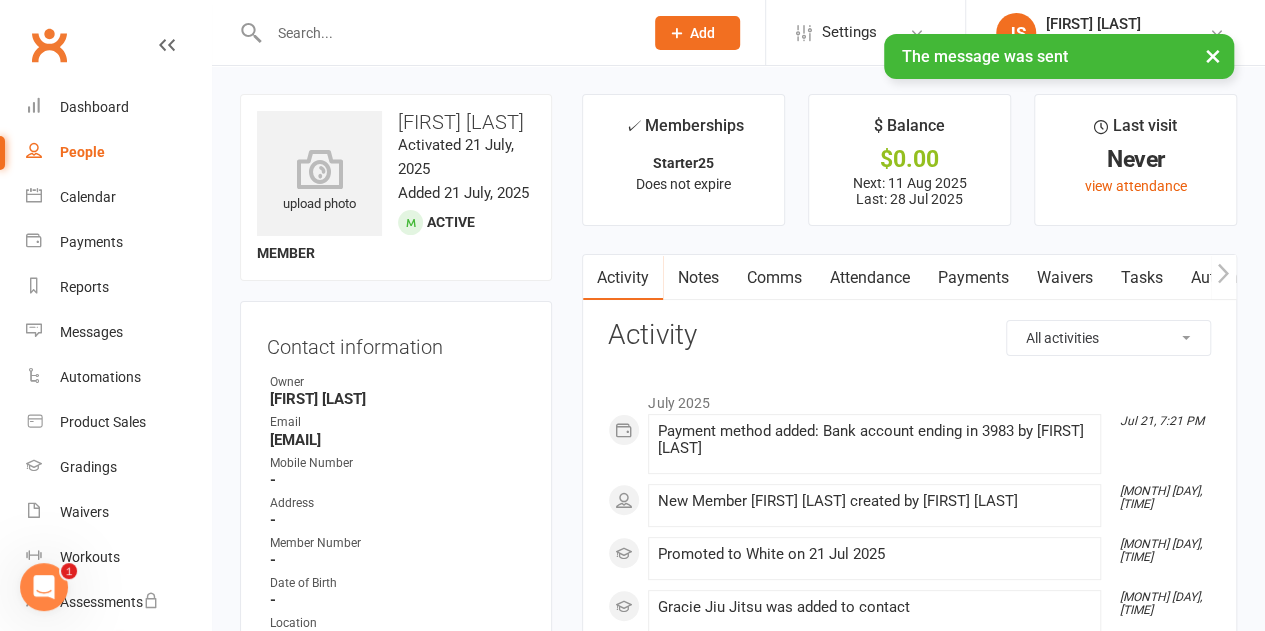click on "Comms" at bounding box center (773, 278) 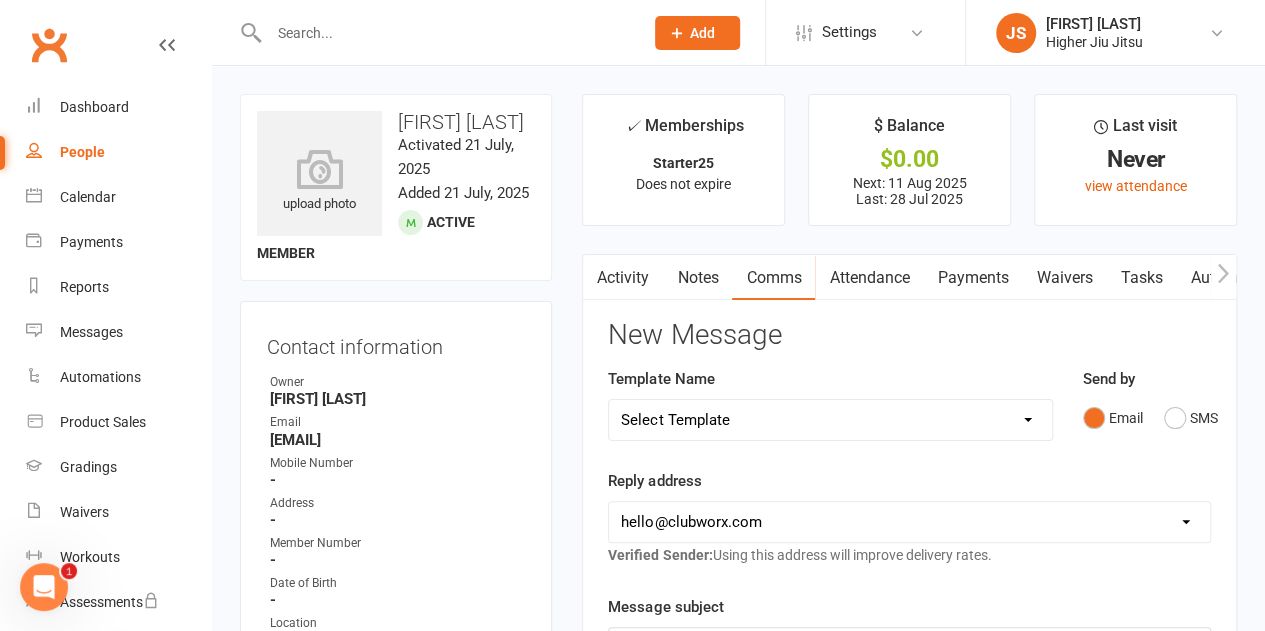 click on "[EMAIL] [EMAIL] [EMAIL]" at bounding box center [909, 522] 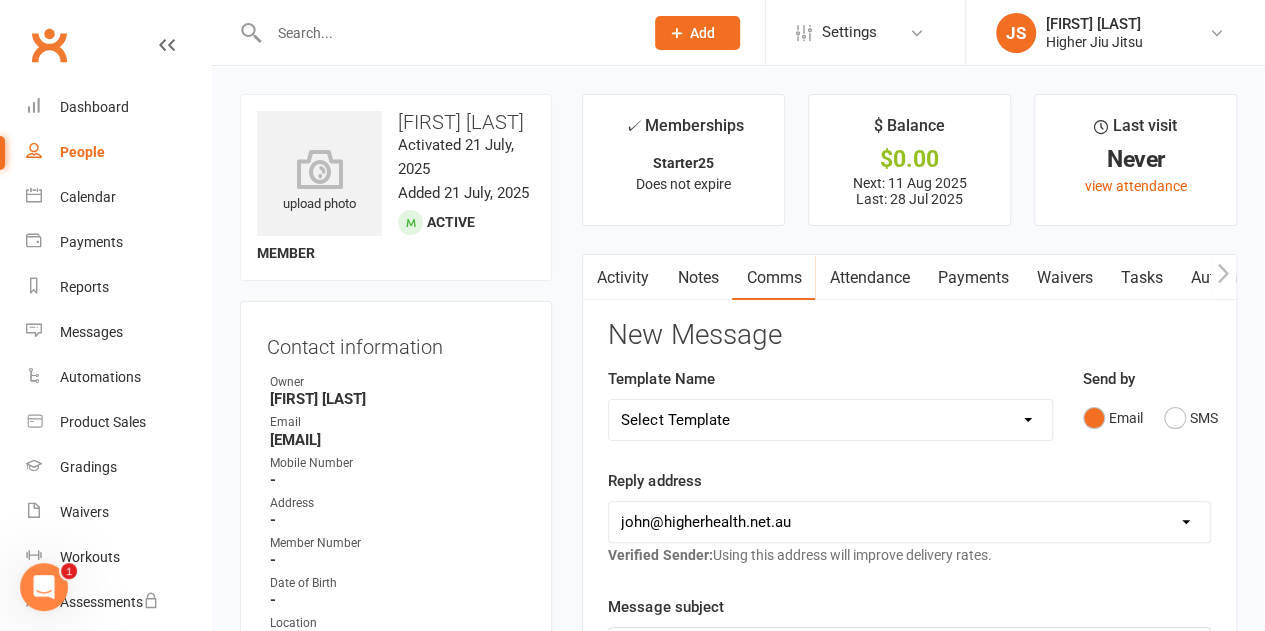 click on "[EMAIL] [EMAIL] [EMAIL]" at bounding box center [909, 522] 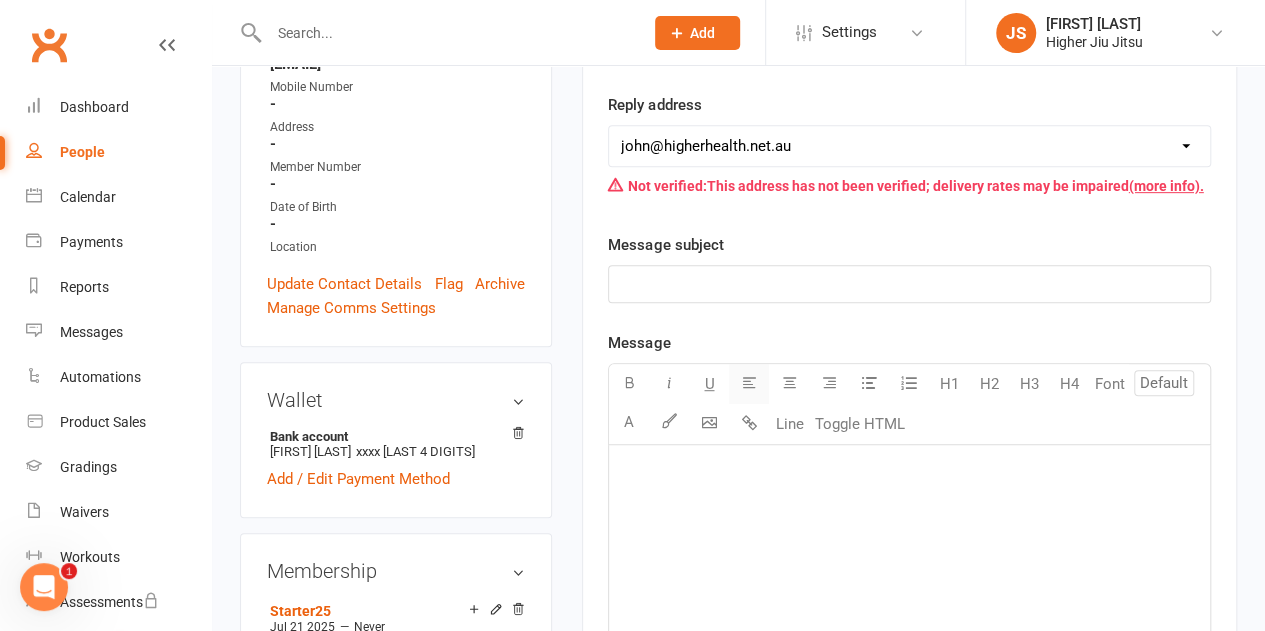 scroll, scrollTop: 400, scrollLeft: 0, axis: vertical 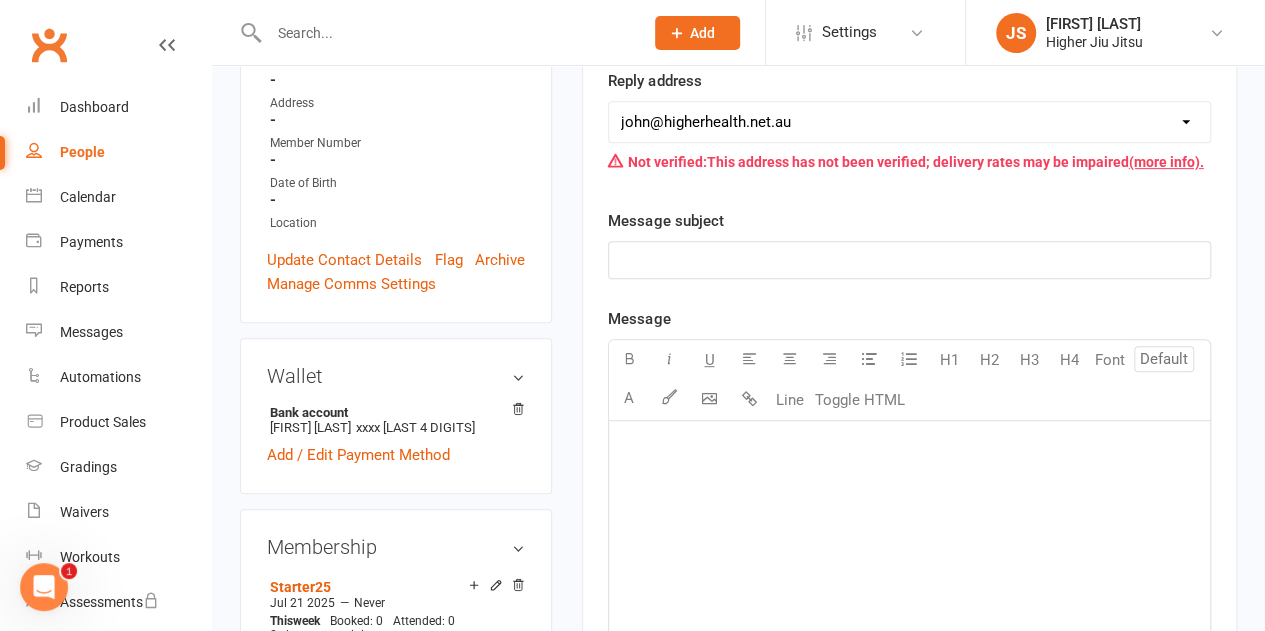 click on "﻿" 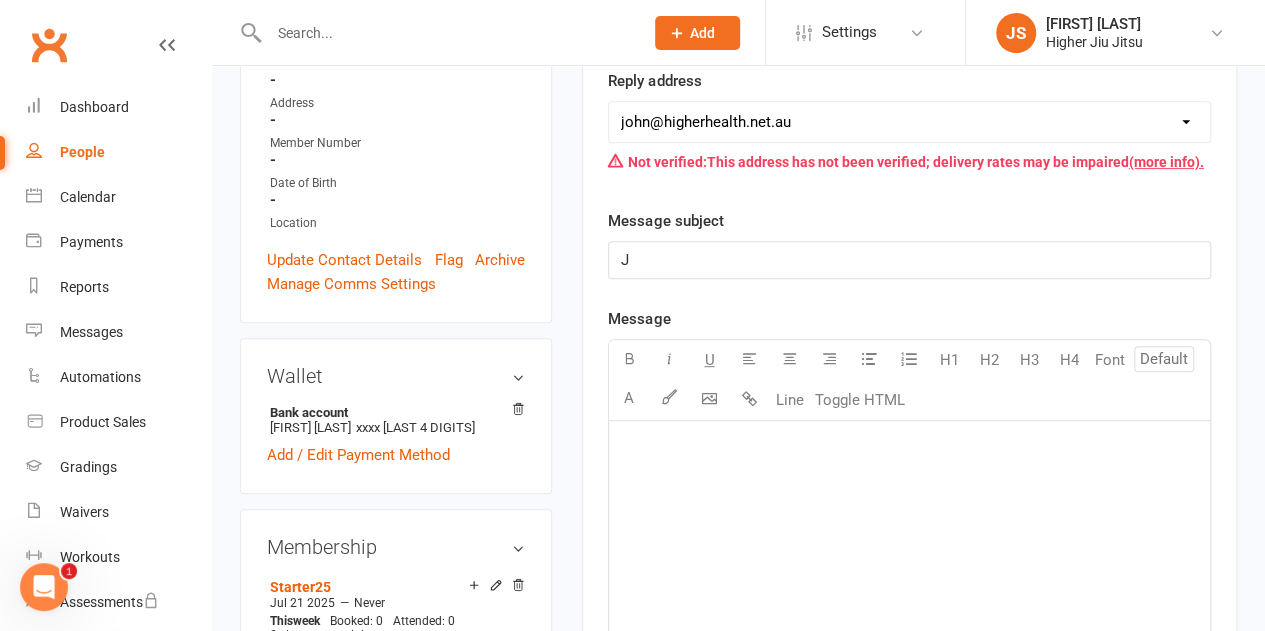 type 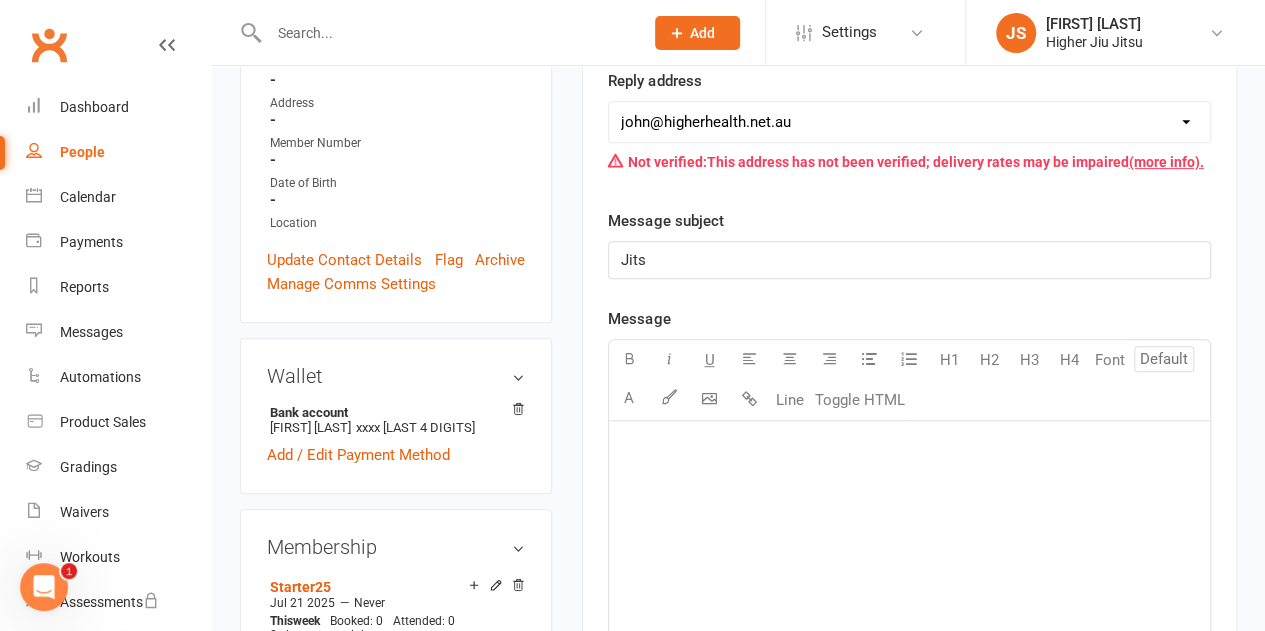 click on "﻿" 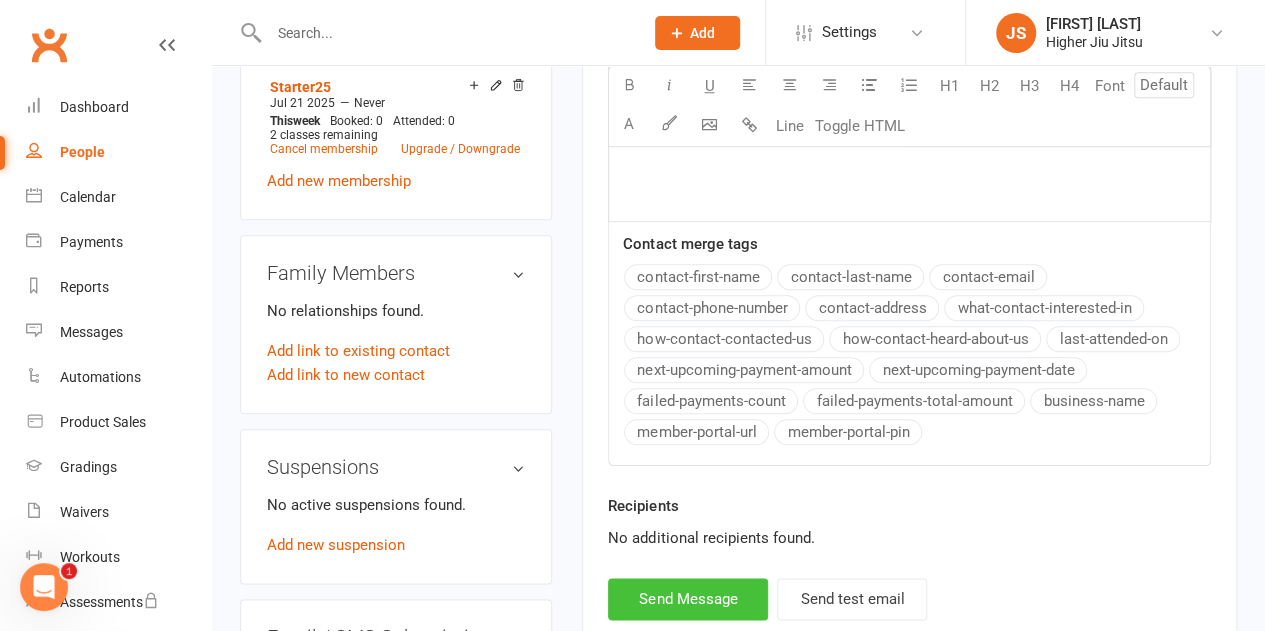 click on "Send Message" at bounding box center [688, 599] 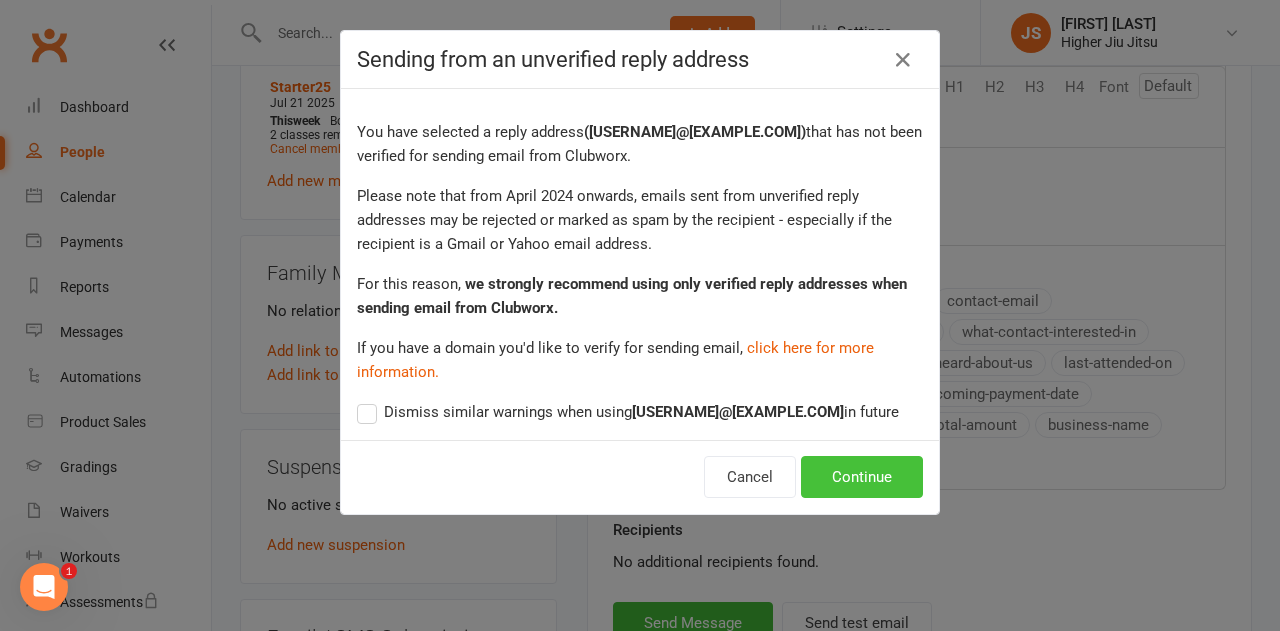 click on "Continue" at bounding box center [862, 477] 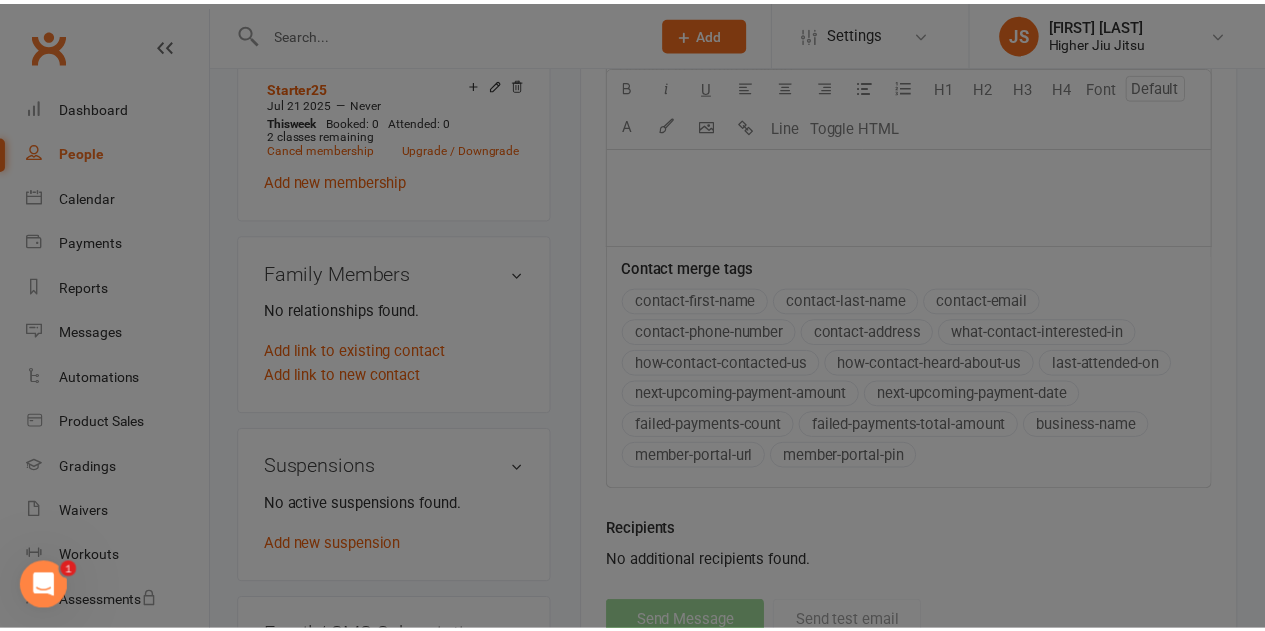 scroll, scrollTop: 900, scrollLeft: 0, axis: vertical 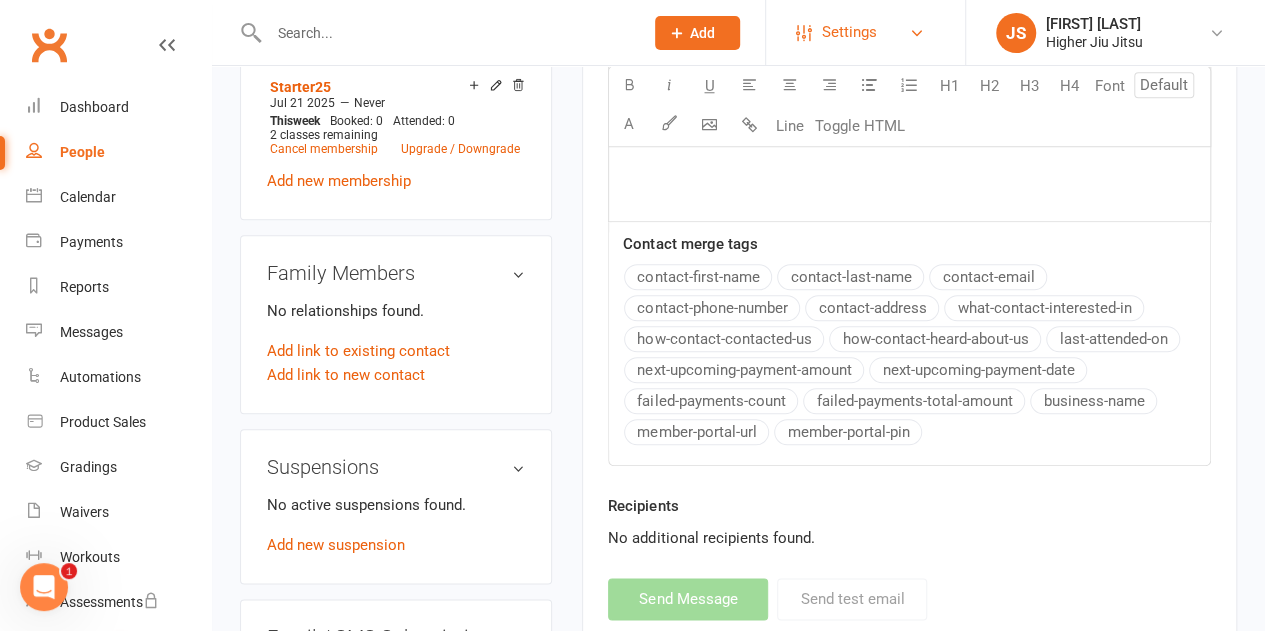 select on "0" 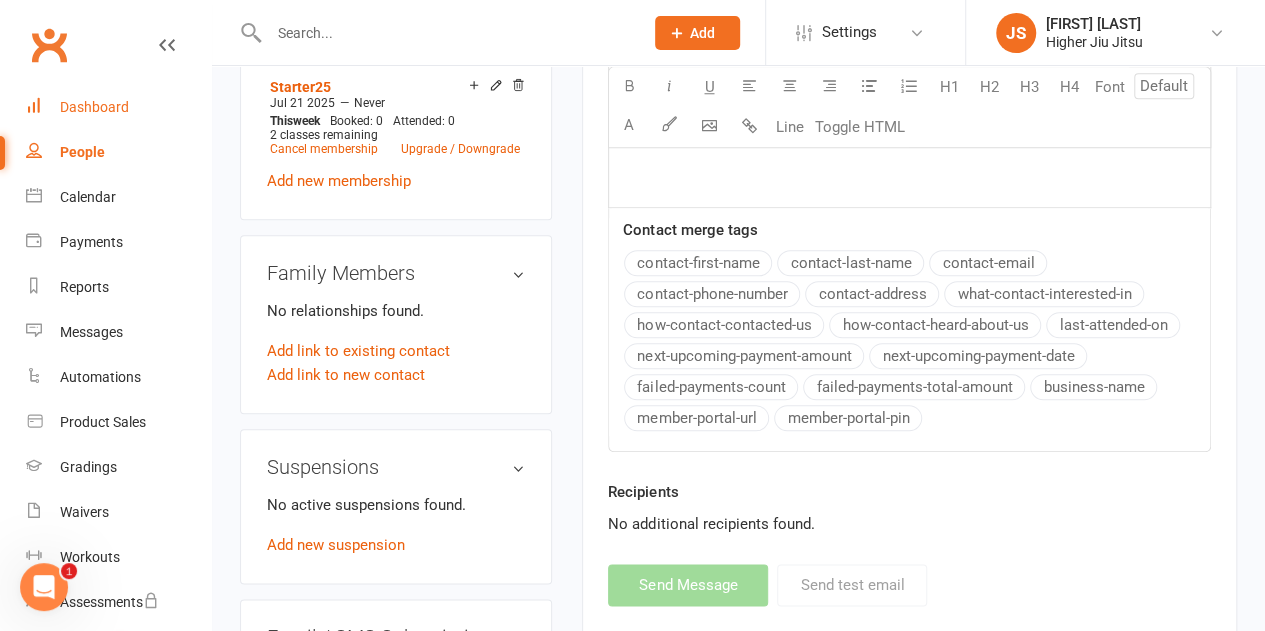 click on "Dashboard" at bounding box center [118, 107] 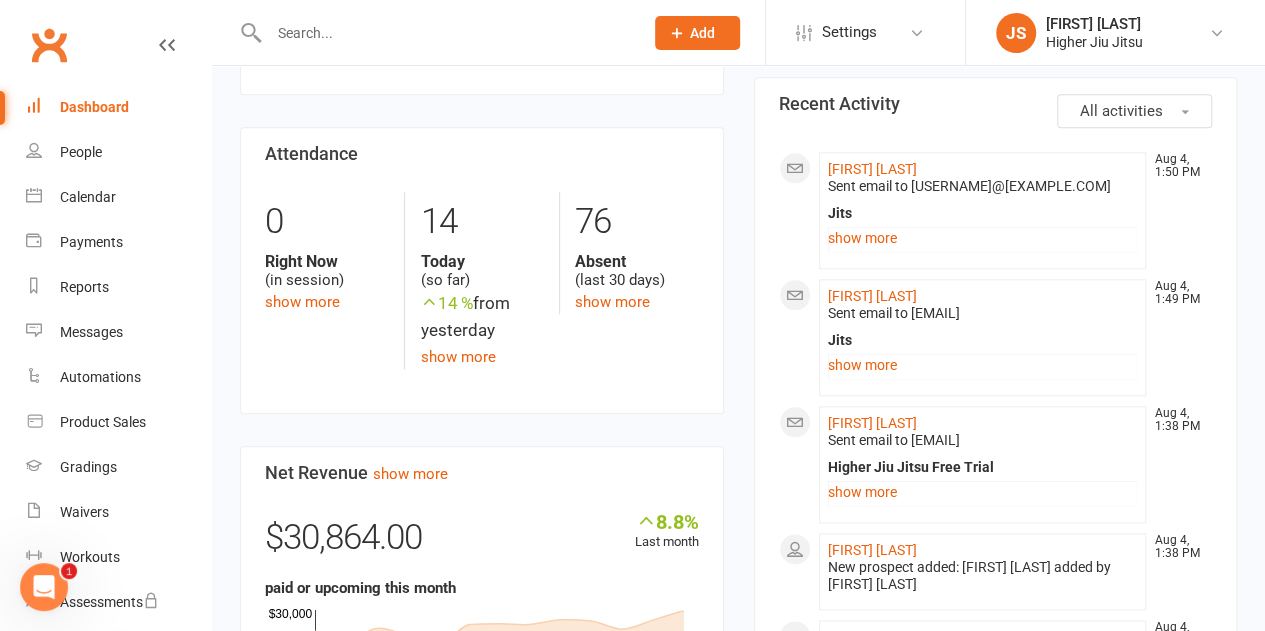 scroll, scrollTop: 1000, scrollLeft: 0, axis: vertical 